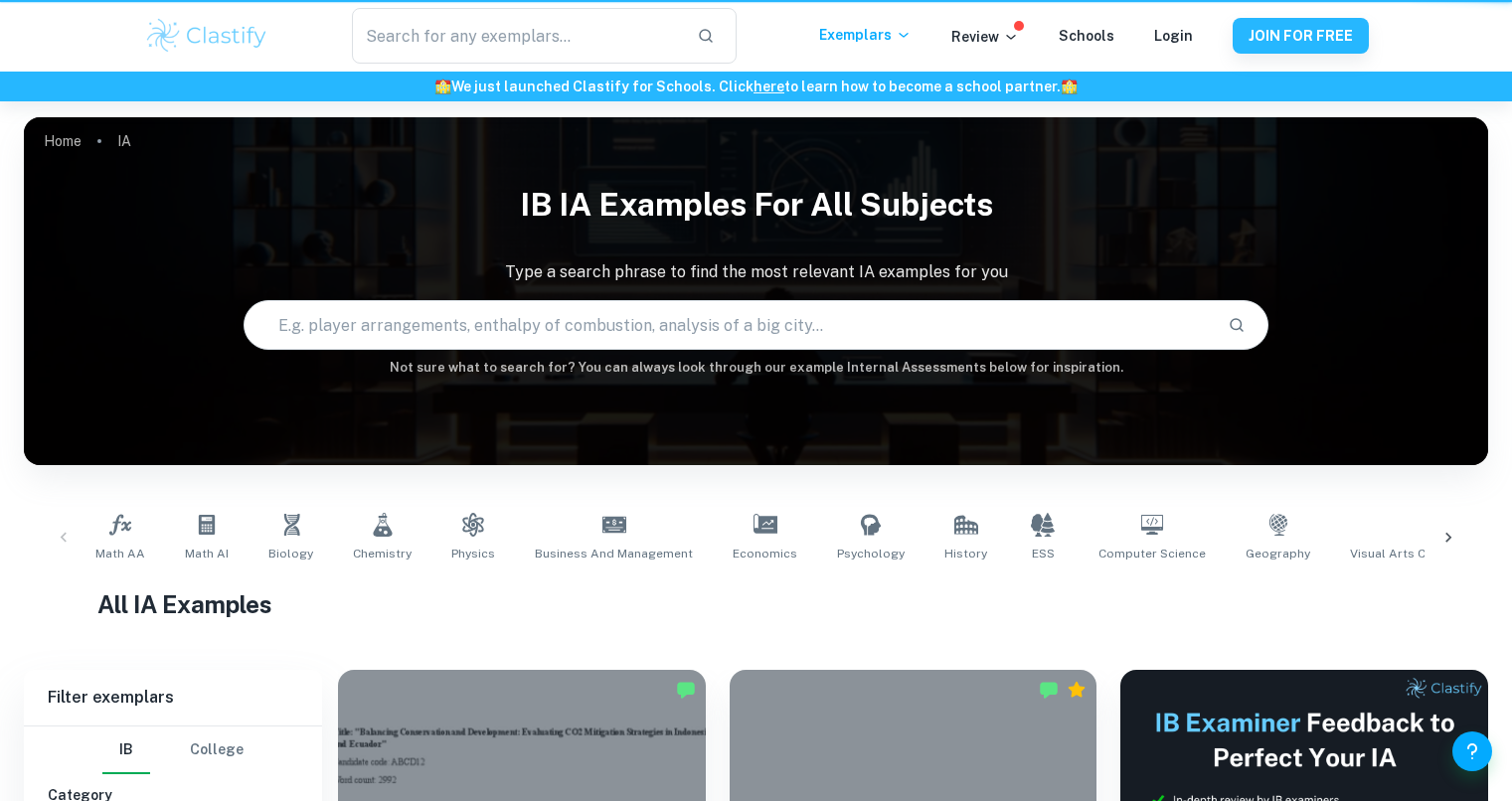 scroll, scrollTop: 0, scrollLeft: 0, axis: both 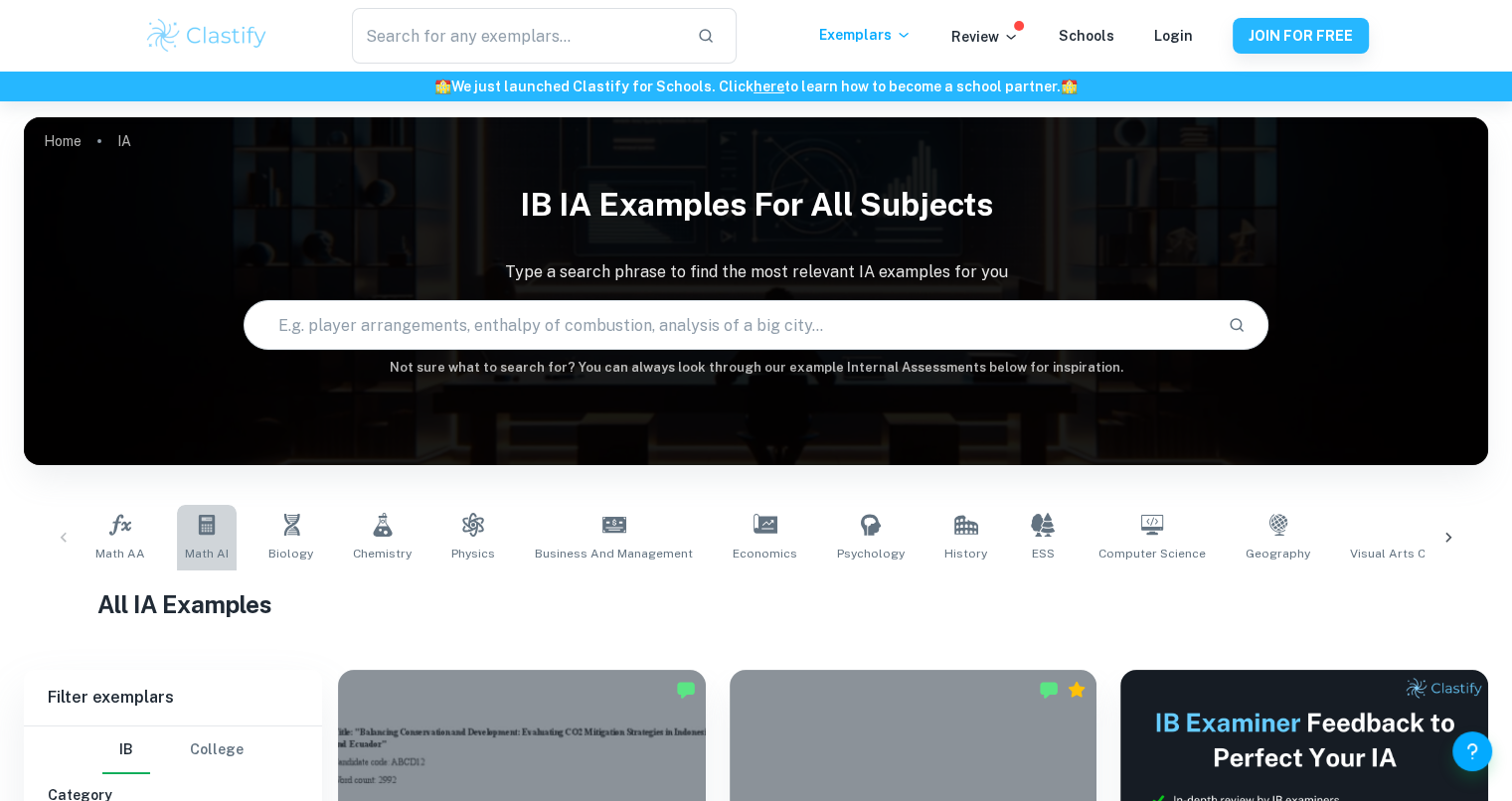click on "Math AI" at bounding box center [207, 538] 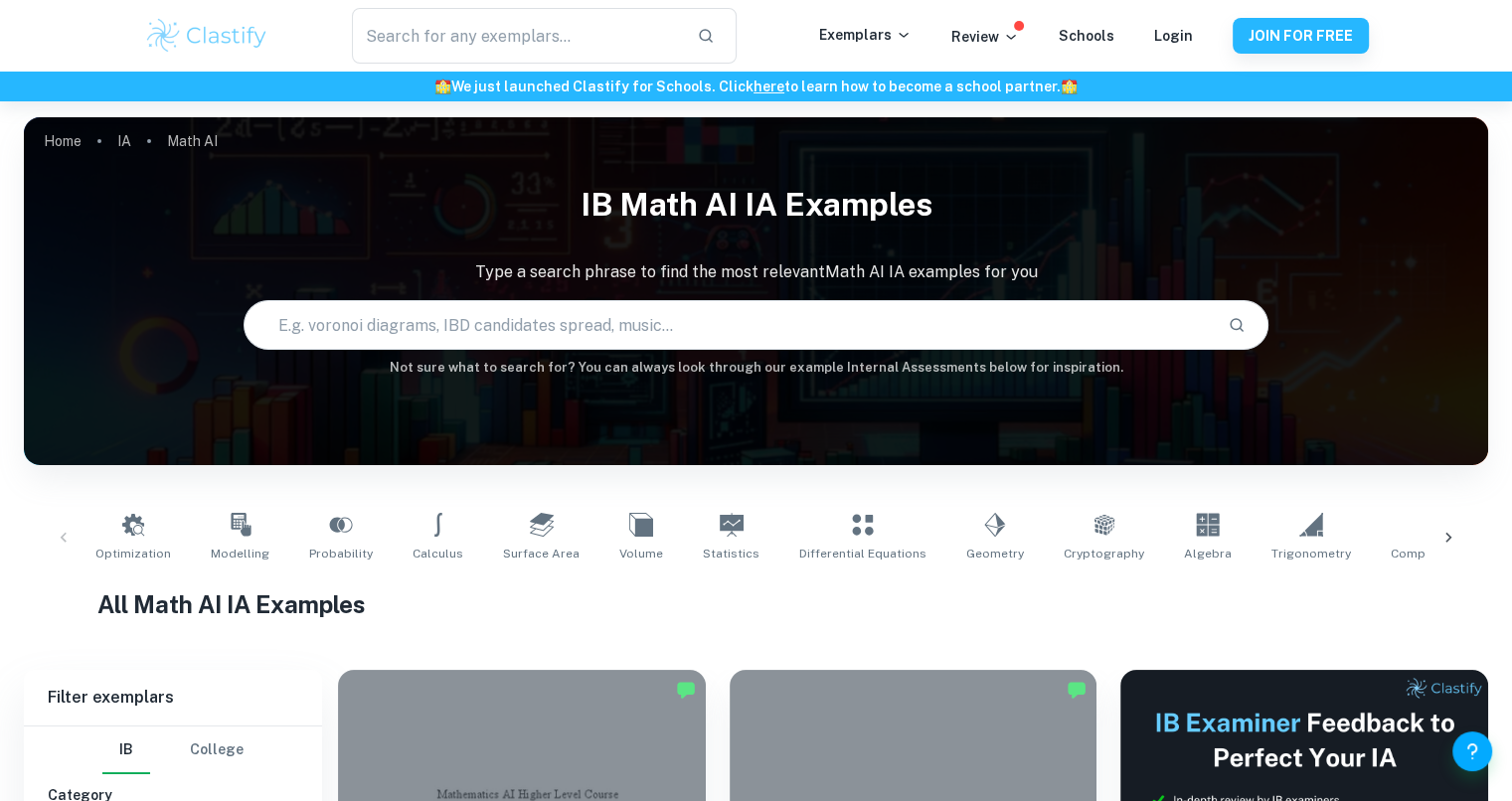 scroll, scrollTop: 99, scrollLeft: 0, axis: vertical 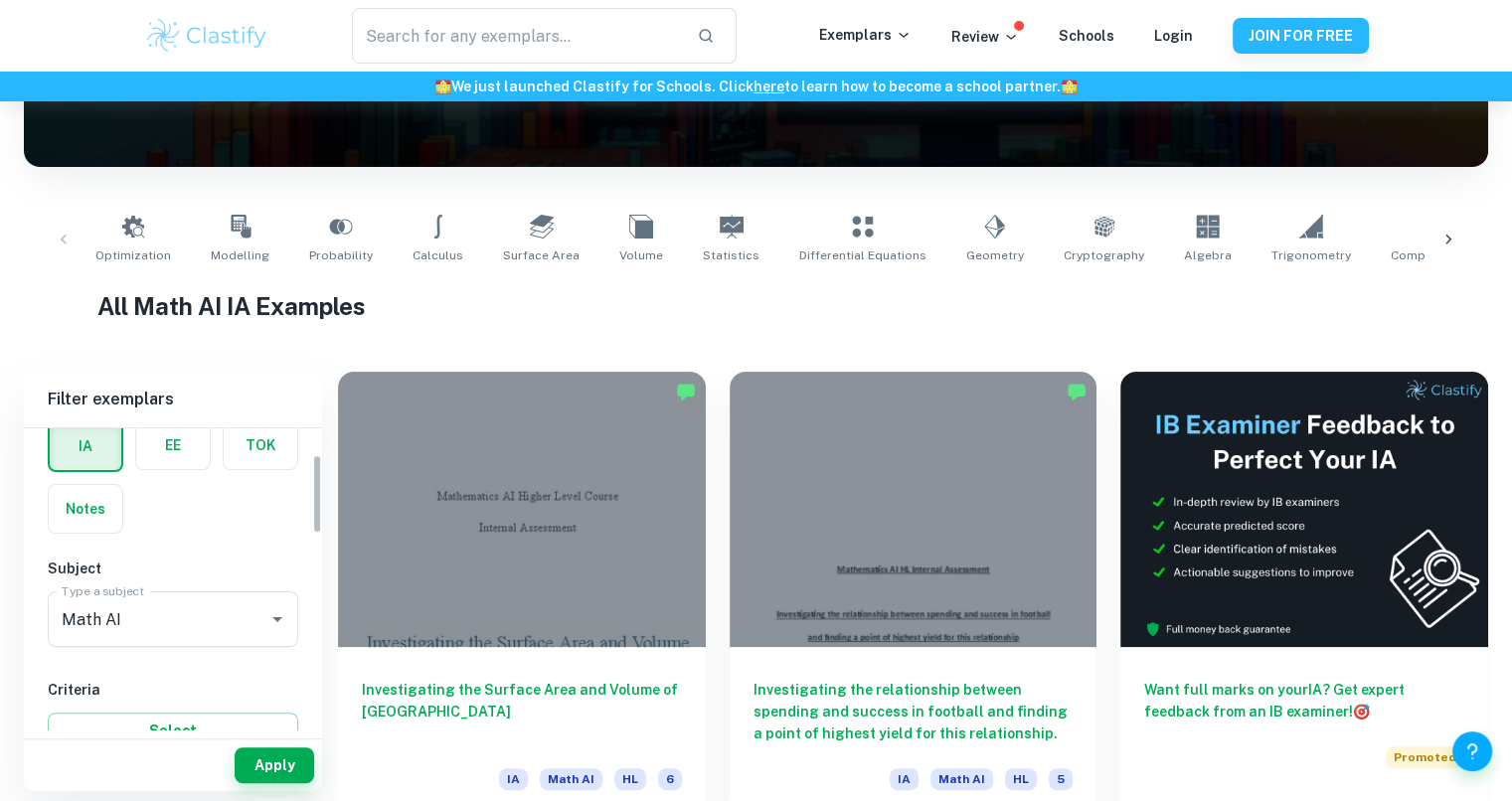 click at bounding box center (263, 619) 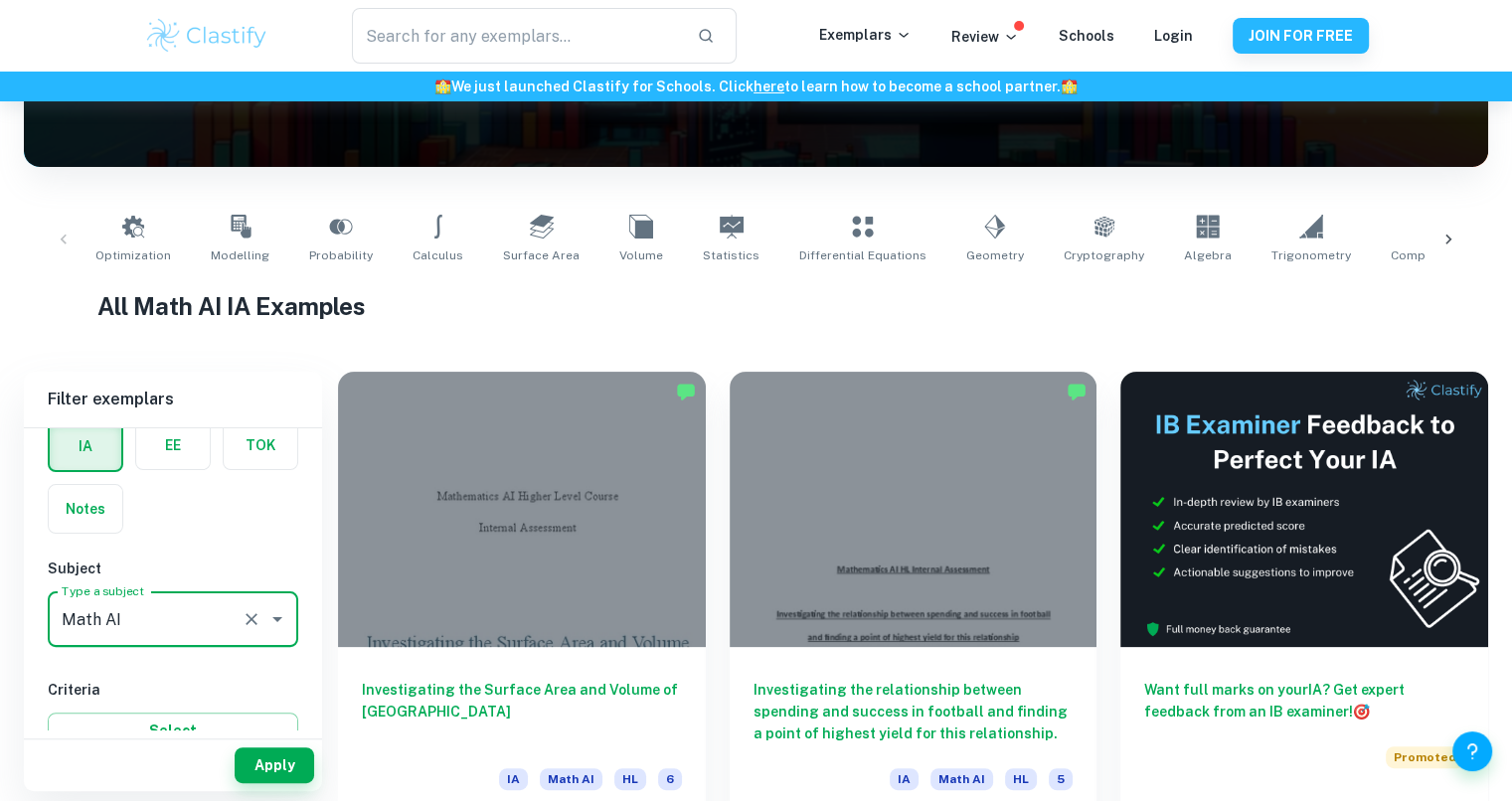 click 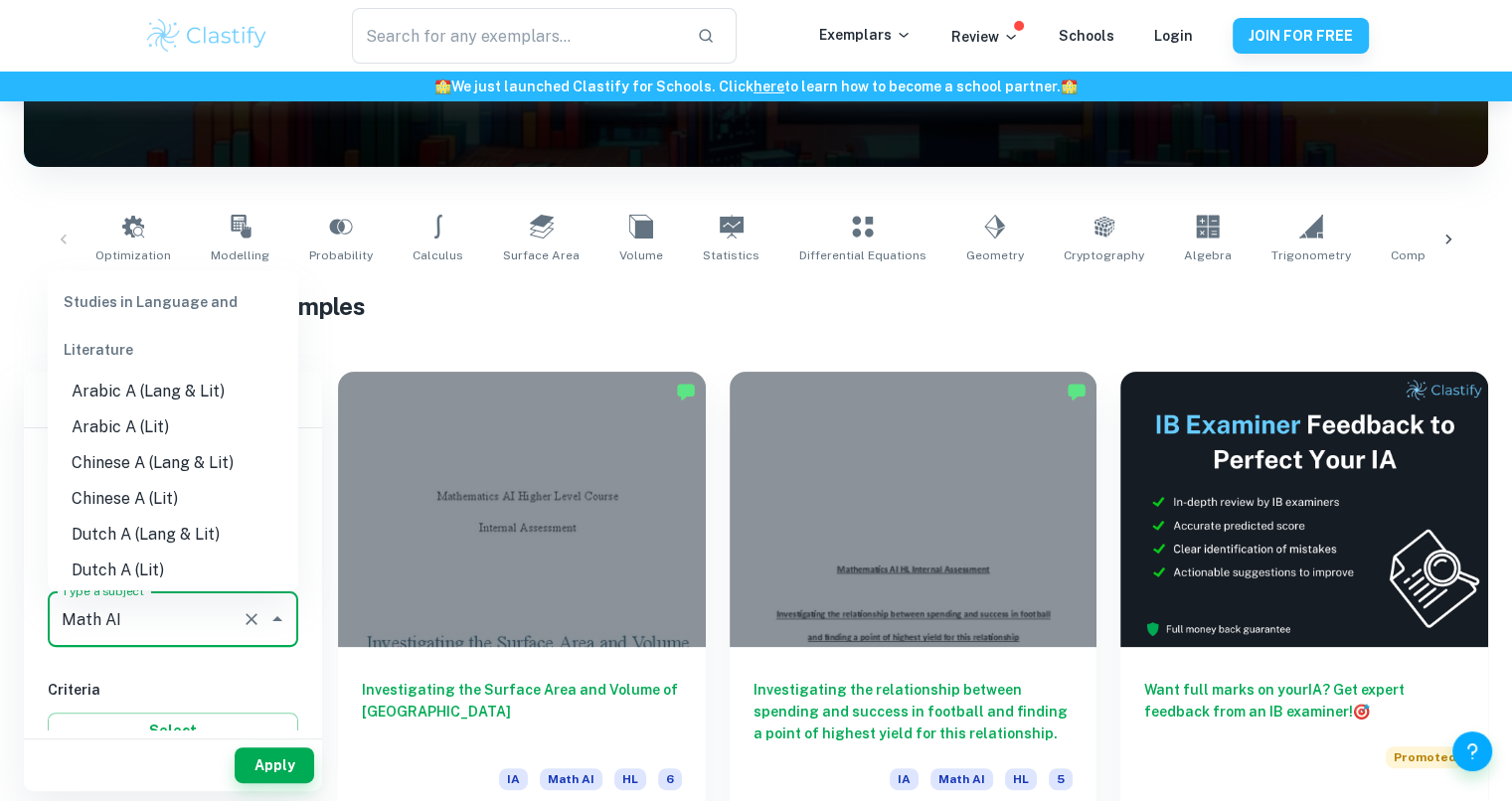scroll, scrollTop: 2562, scrollLeft: 0, axis: vertical 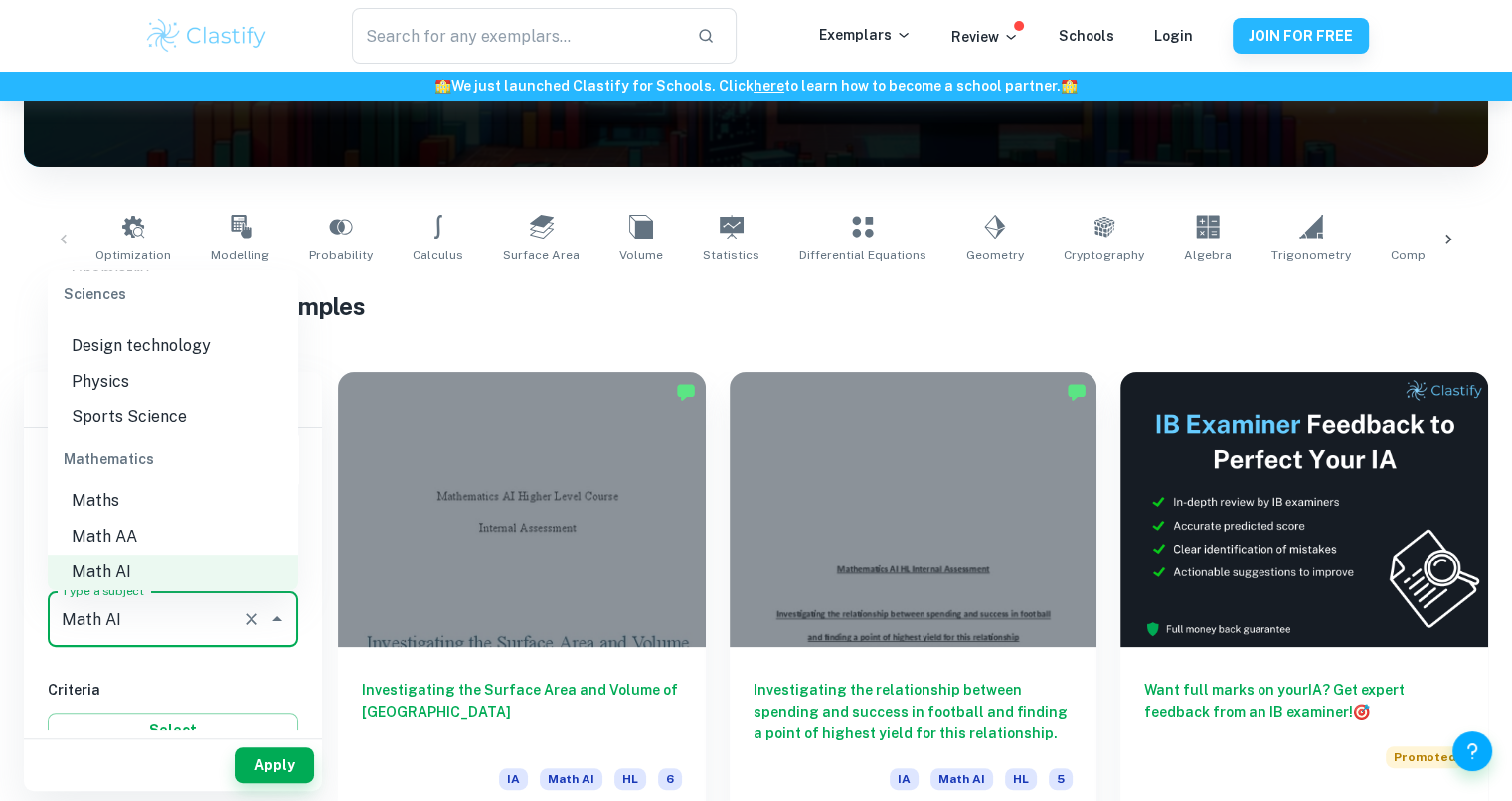 click on "Math AA" at bounding box center [173, 537] 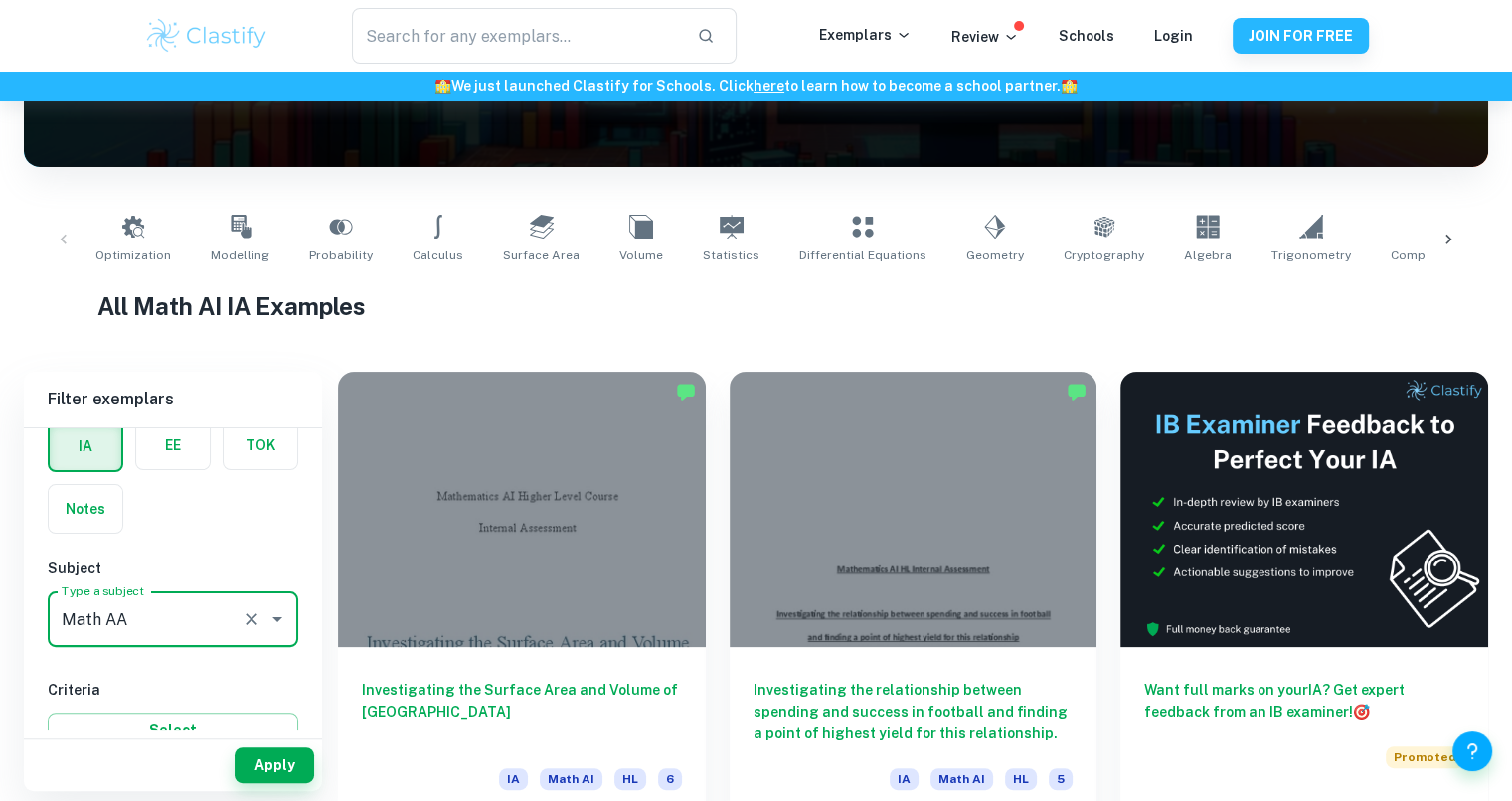 click on "Apply" at bounding box center (274, 765) 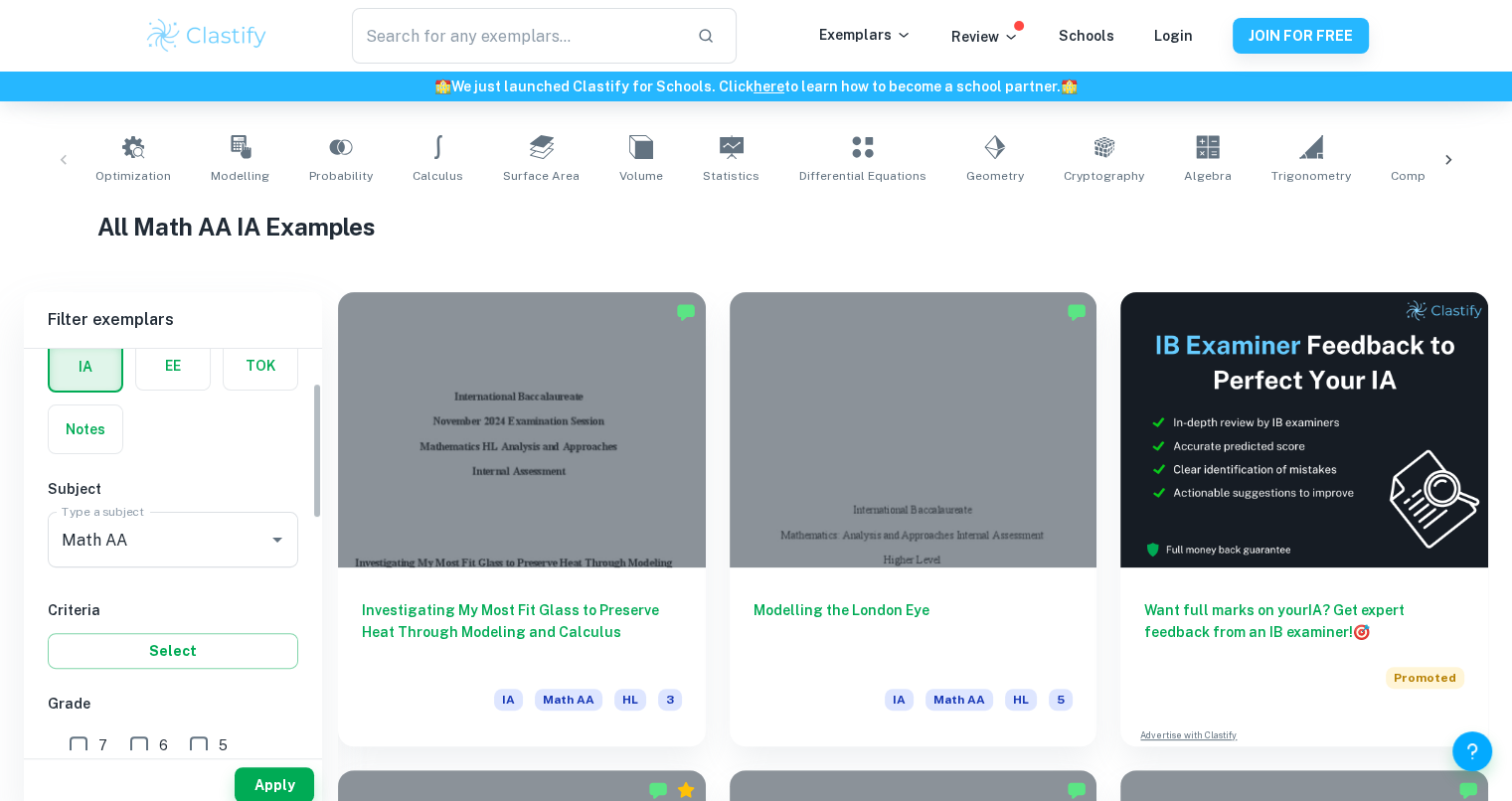 scroll, scrollTop: 398, scrollLeft: 0, axis: vertical 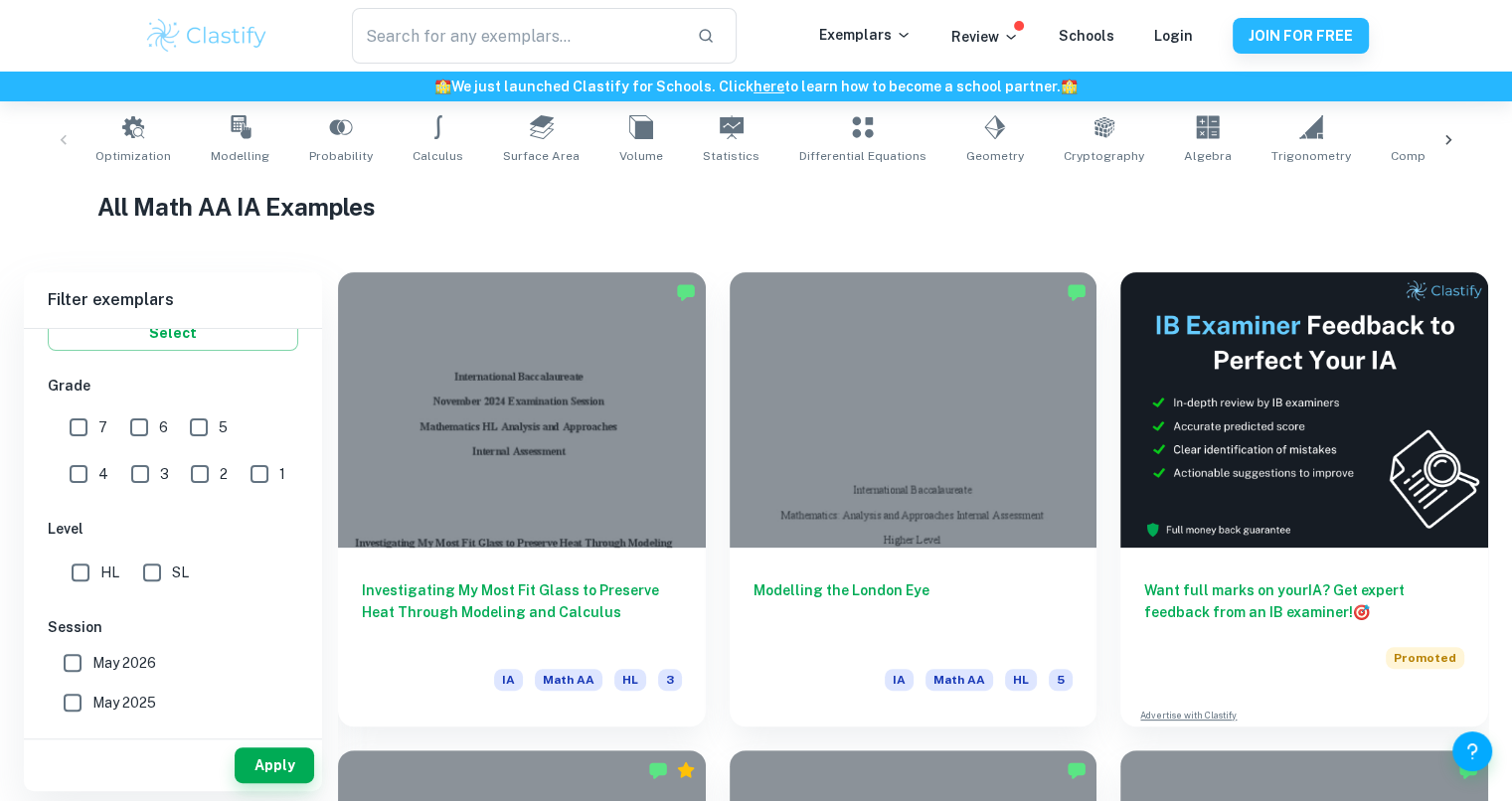 click on "7" at bounding box center [79, 427] 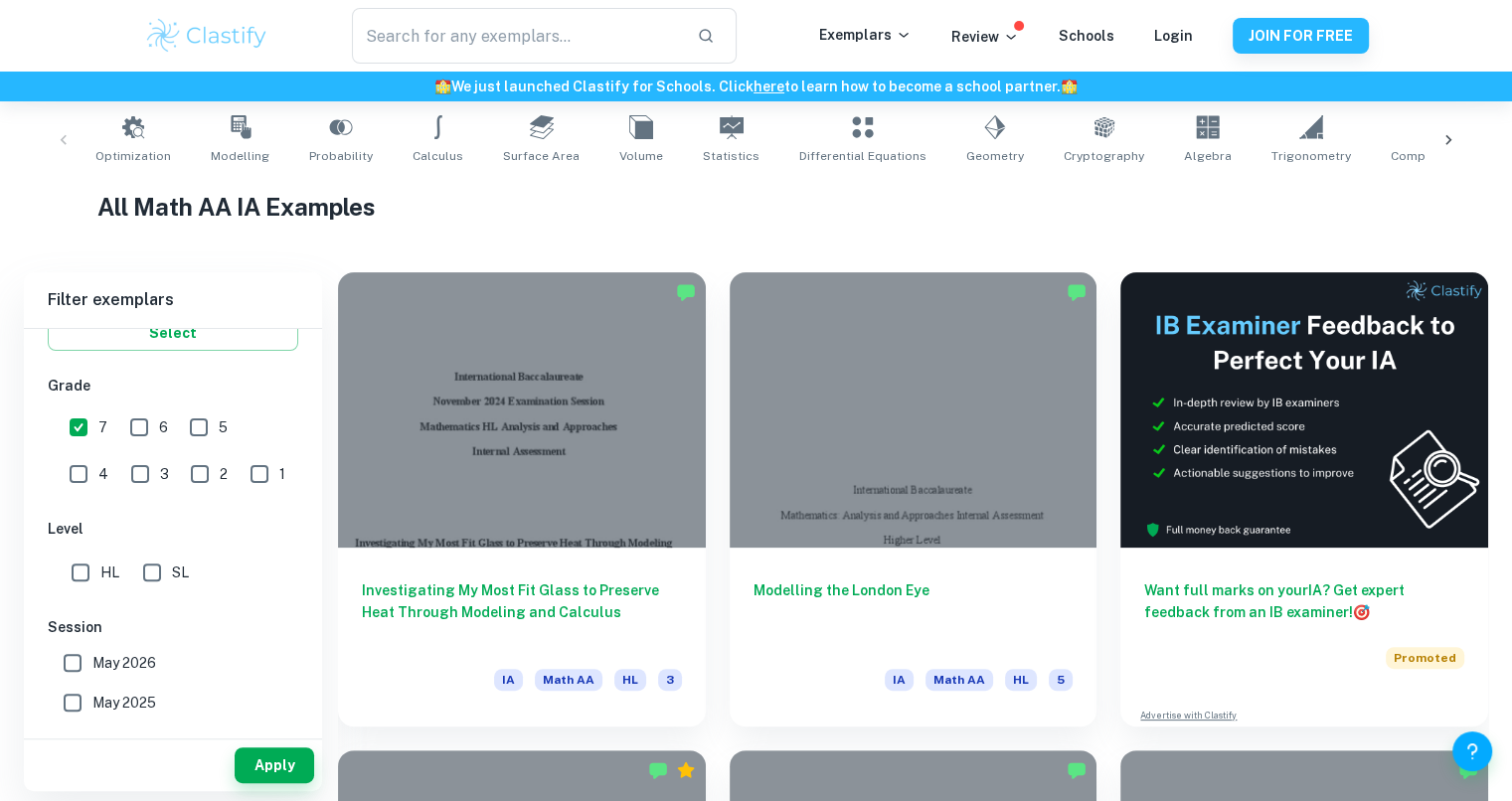 click on "SL" at bounding box center [152, 572] 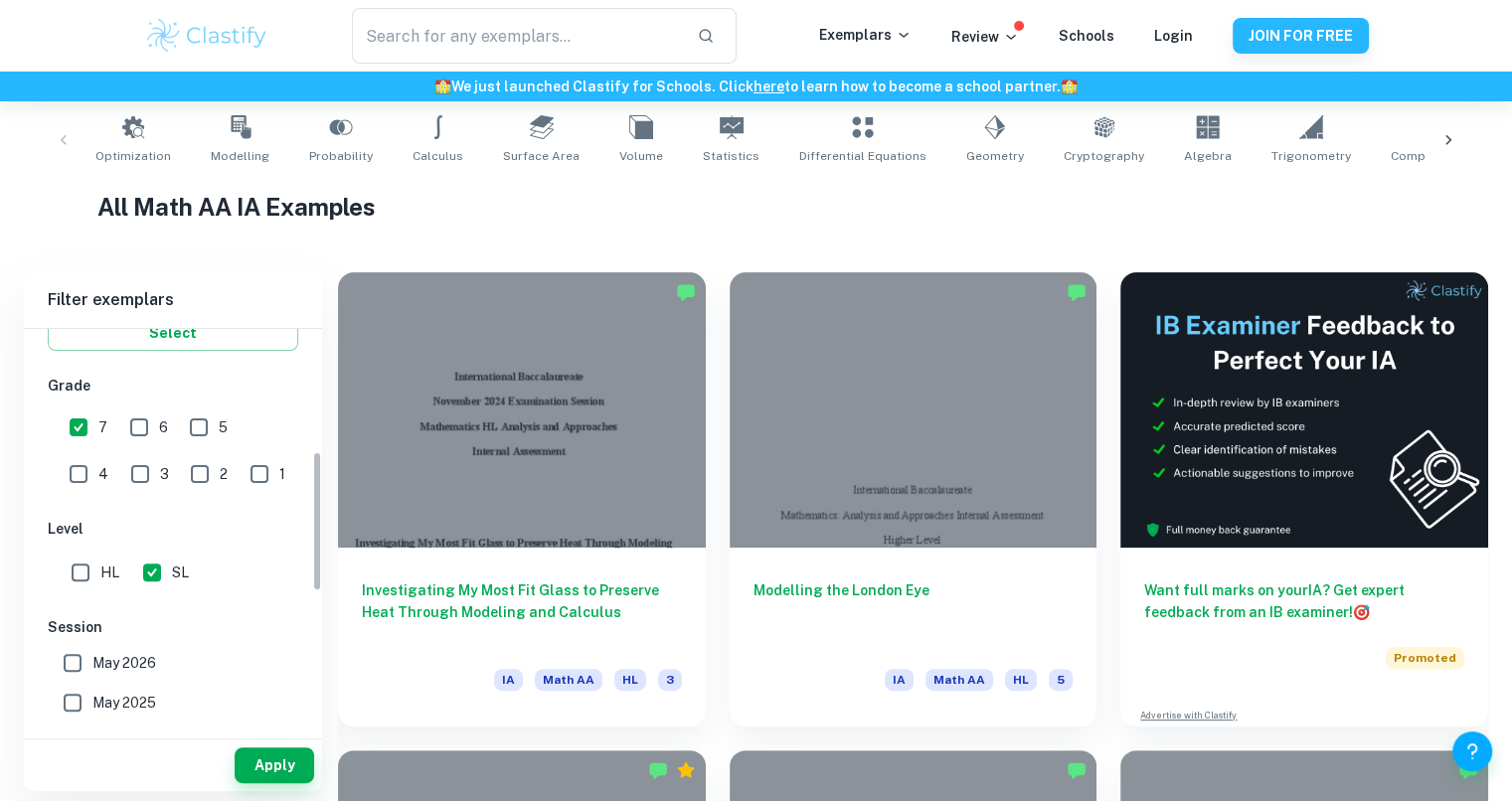 scroll, scrollTop: 199, scrollLeft: 0, axis: vertical 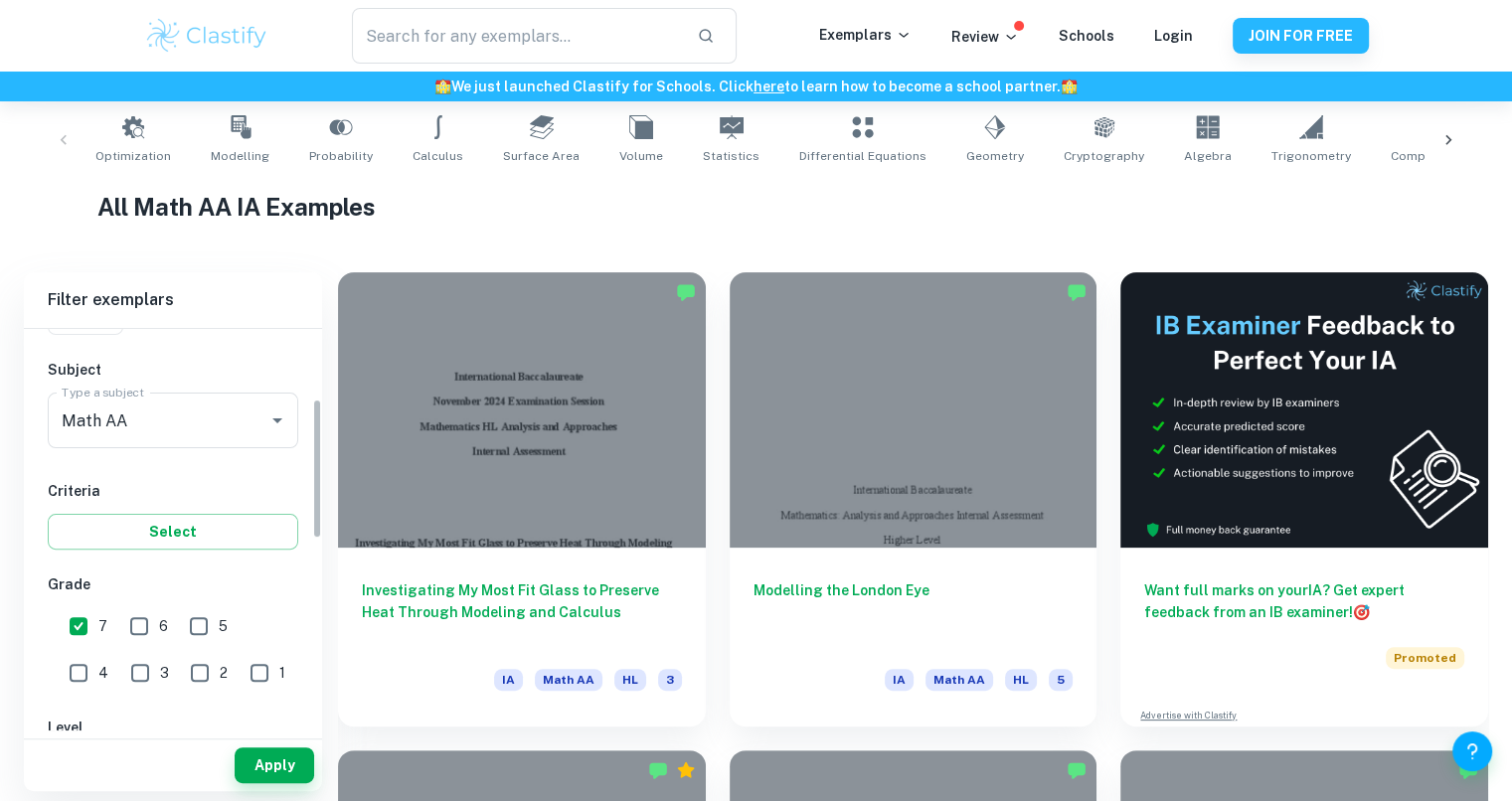 click on "Select" at bounding box center [173, 532] 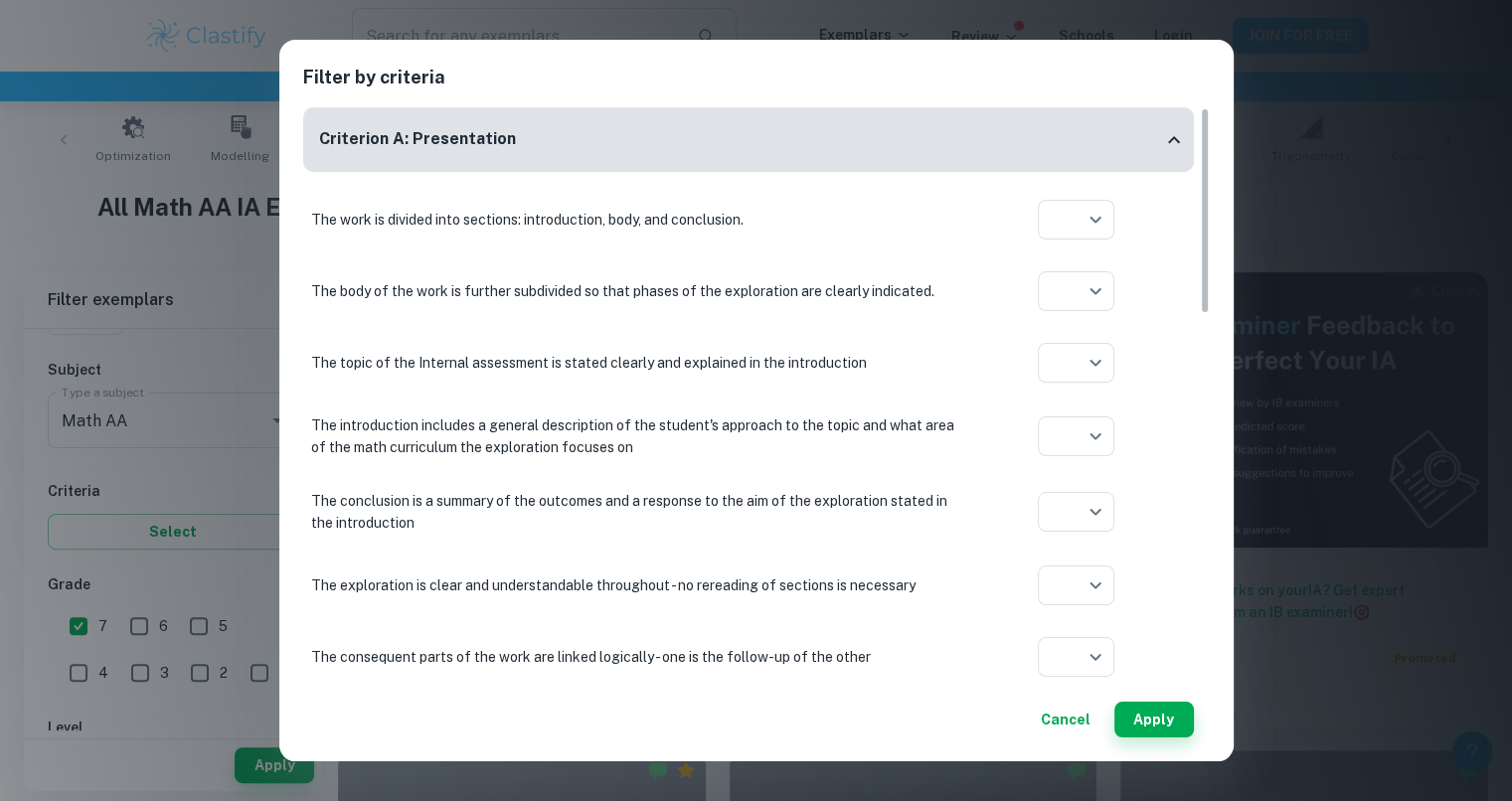 type 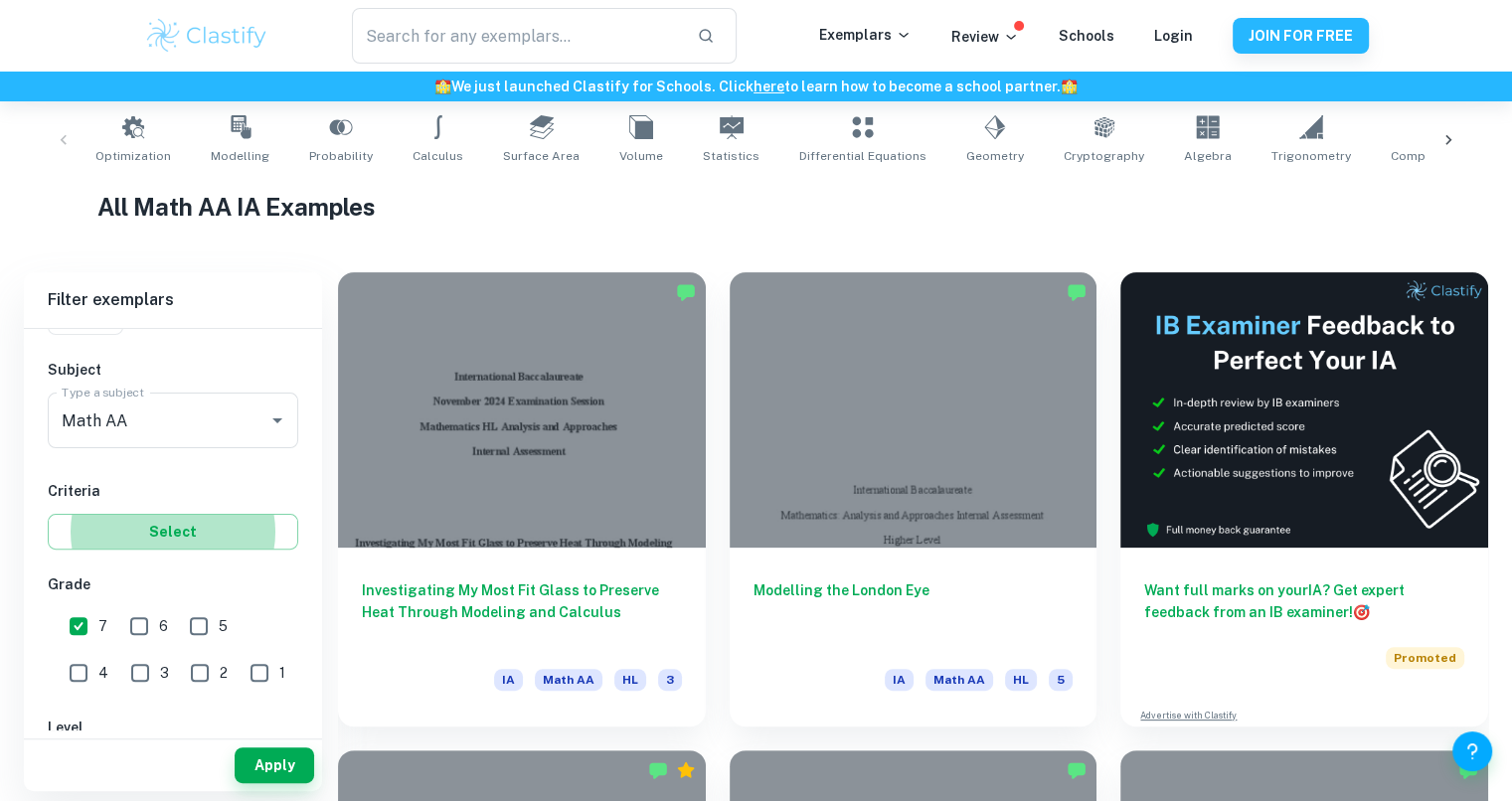click on "Apply" at bounding box center (274, 765) 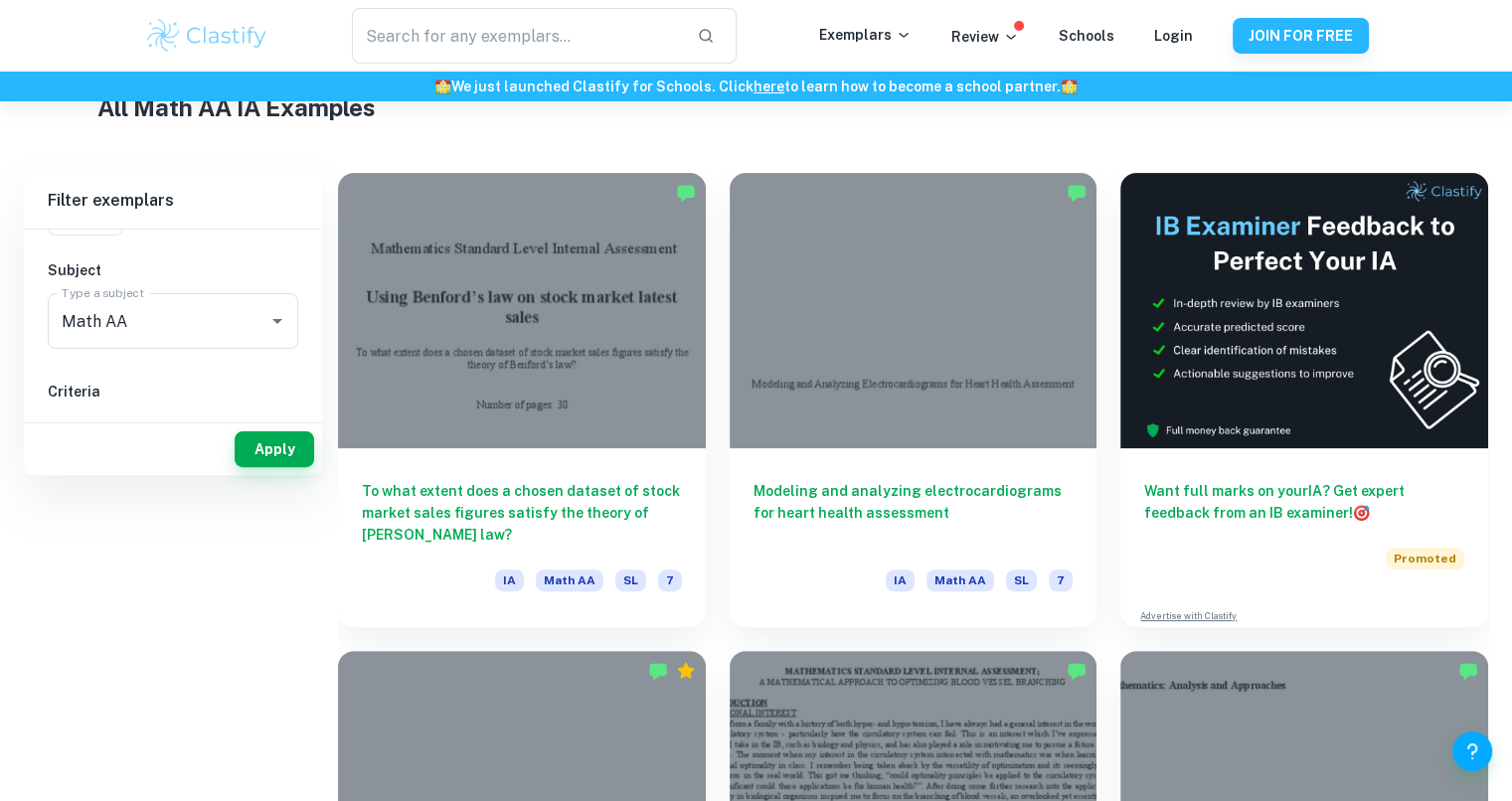 scroll, scrollTop: 0, scrollLeft: 0, axis: both 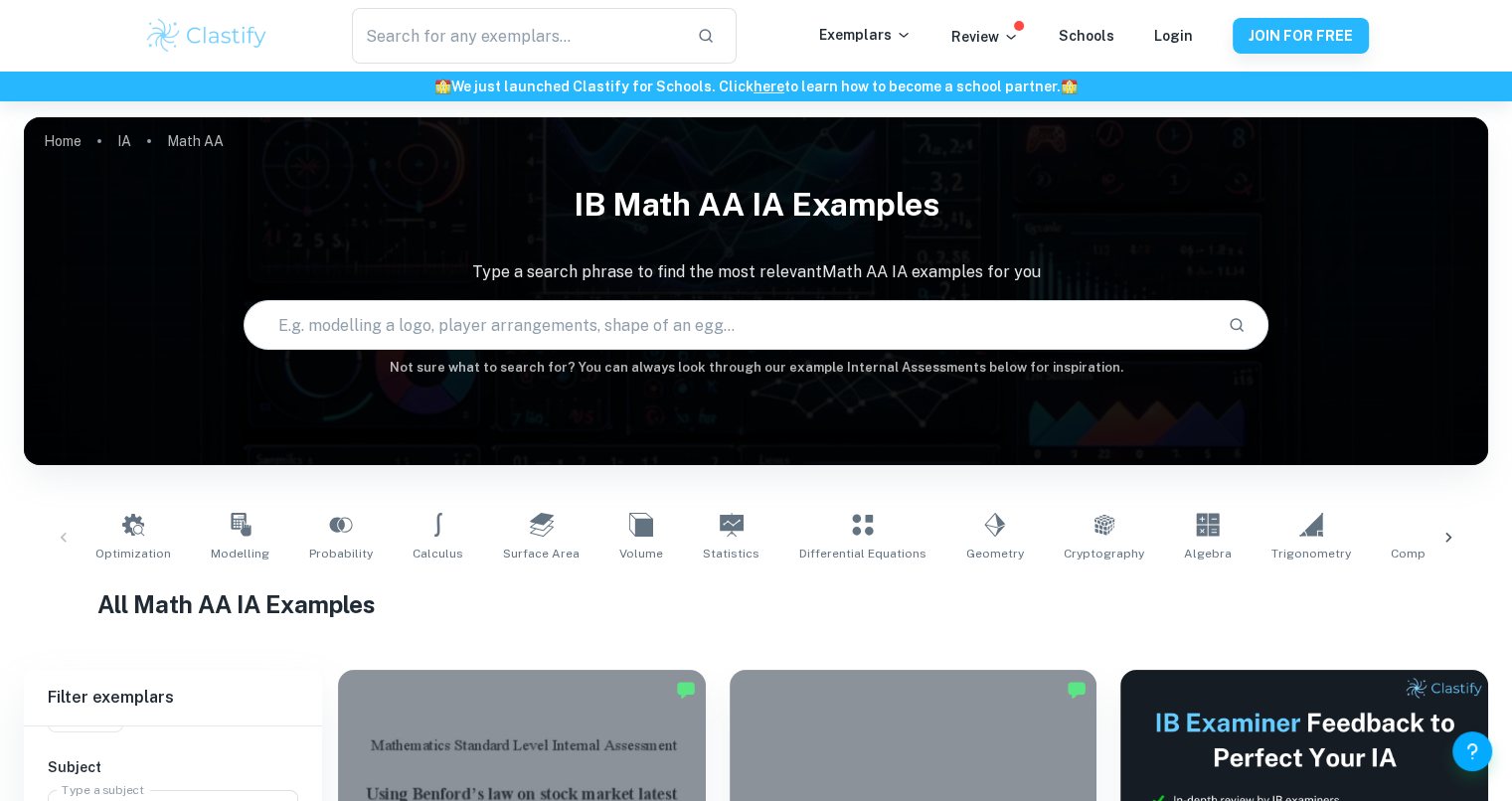 click at bounding box center [728, 325] 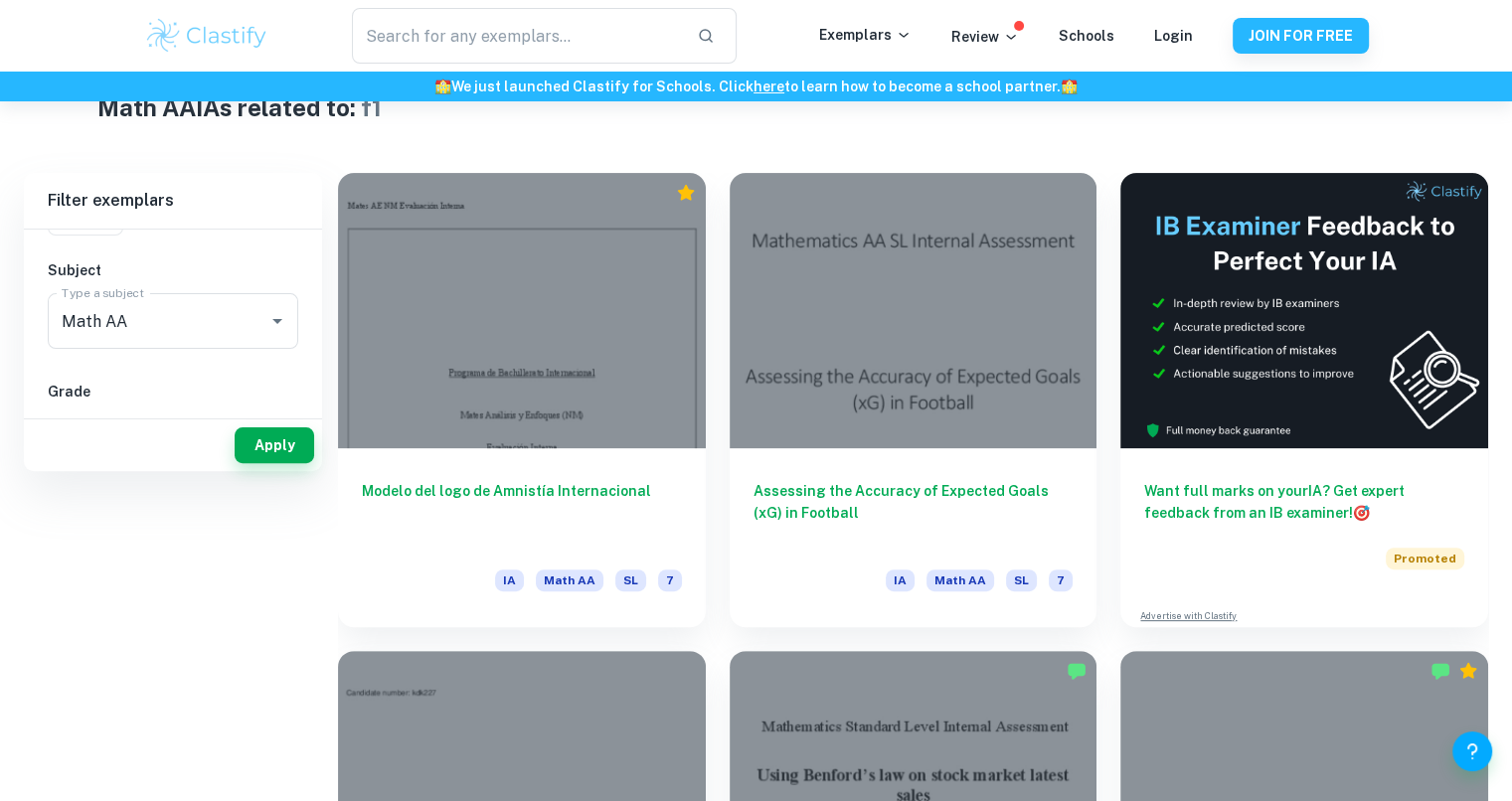 scroll, scrollTop: 0, scrollLeft: 0, axis: both 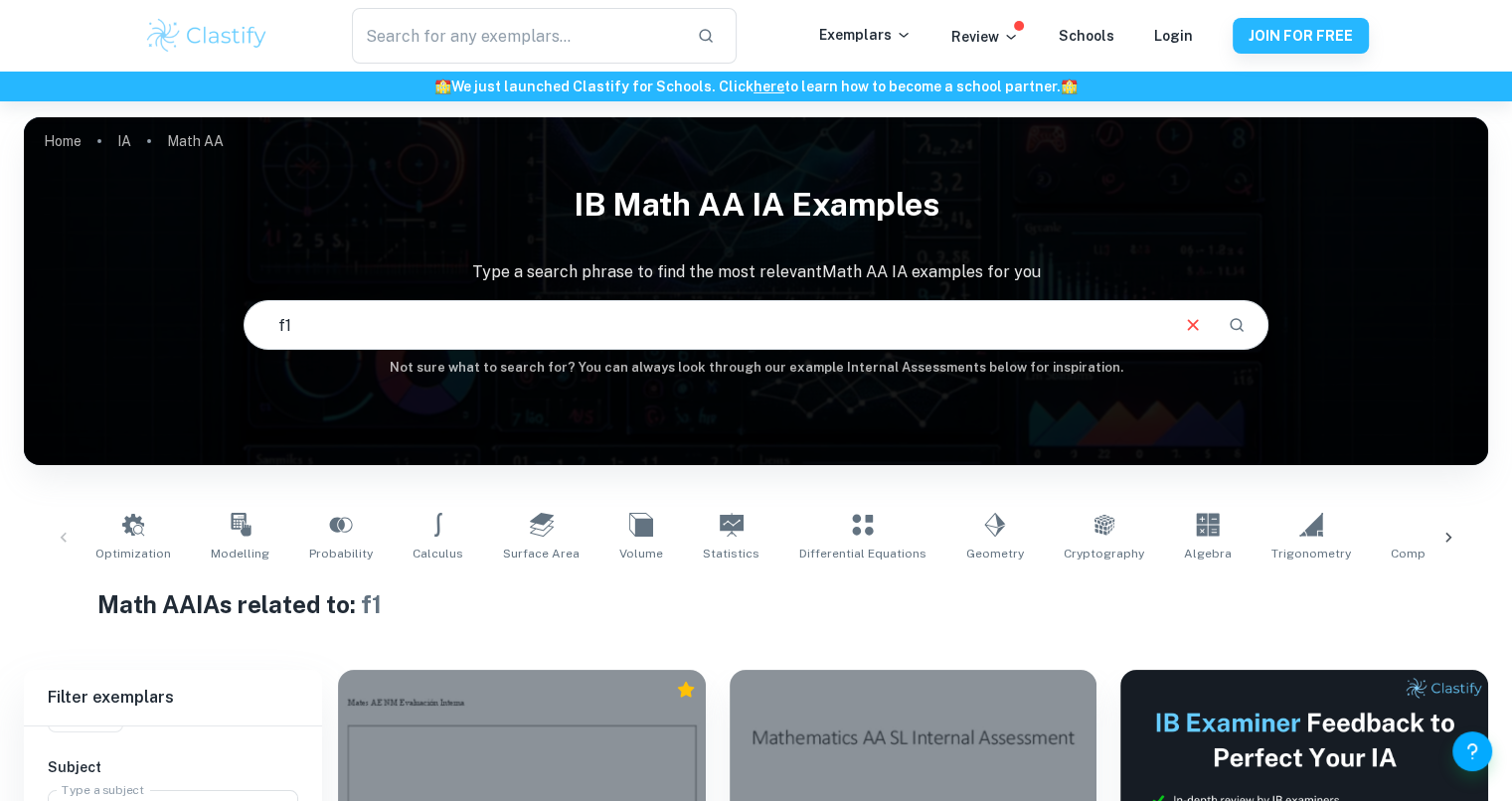 click on "f1" at bounding box center [705, 325] 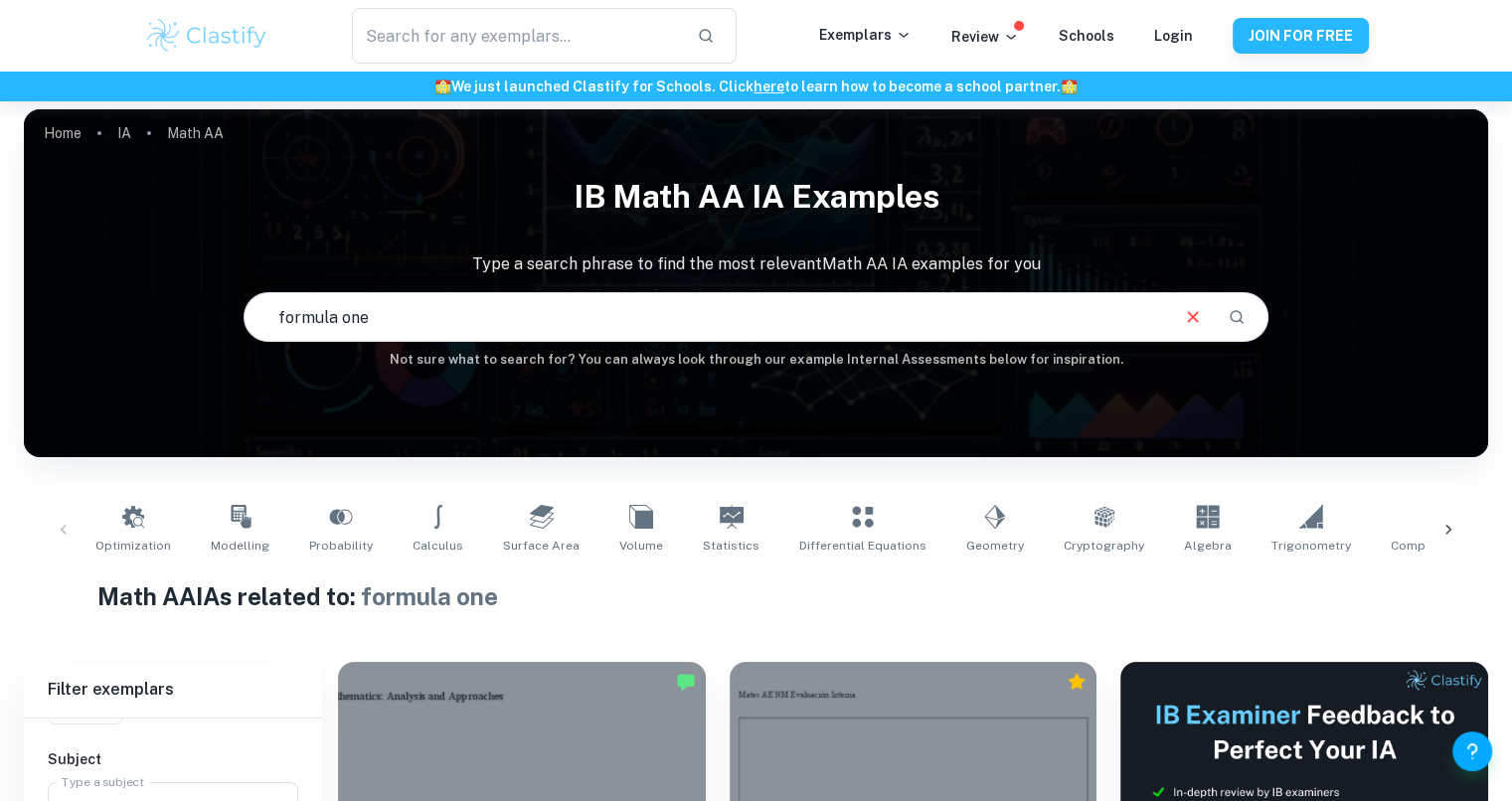 scroll, scrollTop: 0, scrollLeft: 0, axis: both 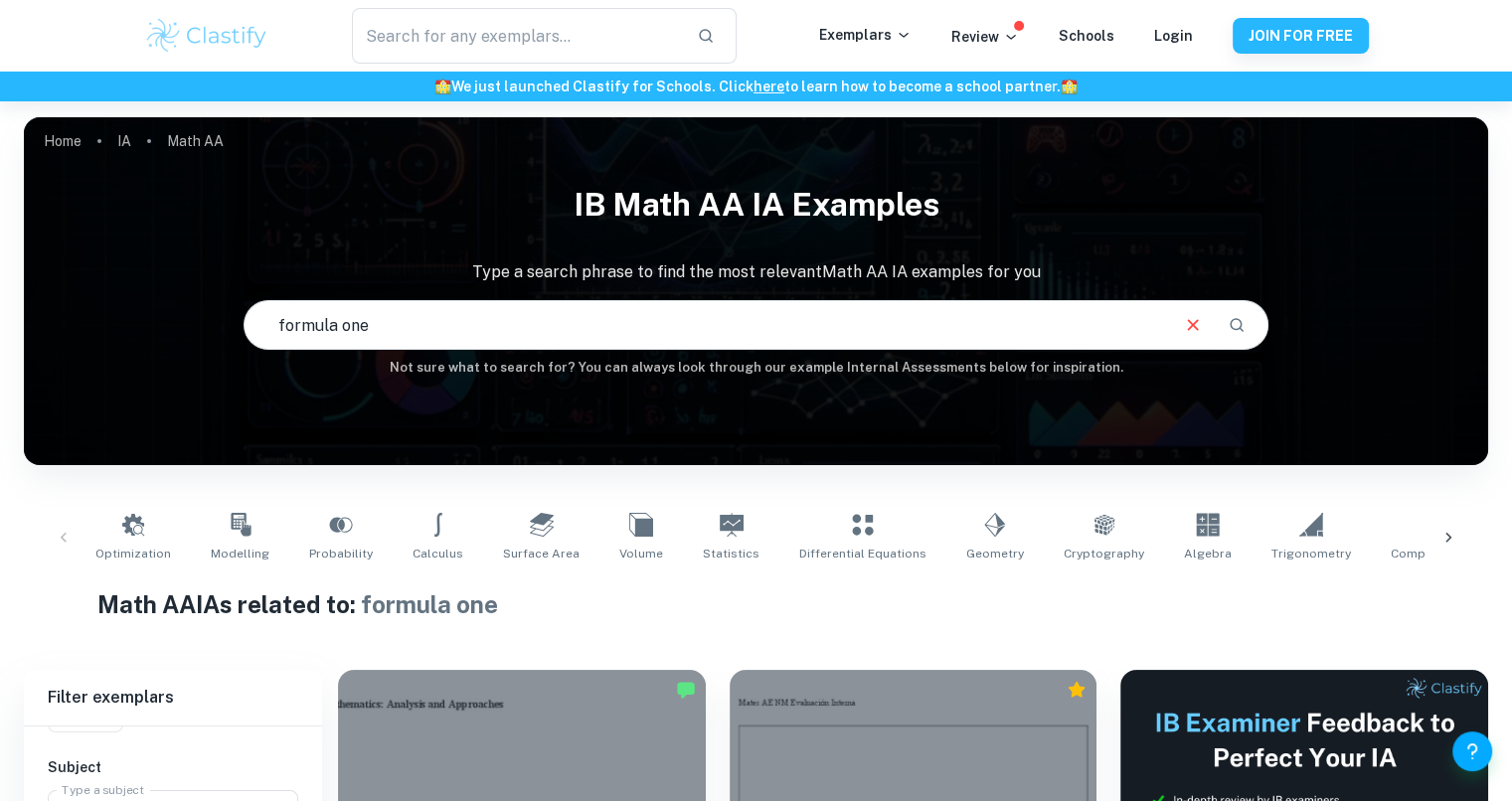 click on "formula one" at bounding box center (705, 325) 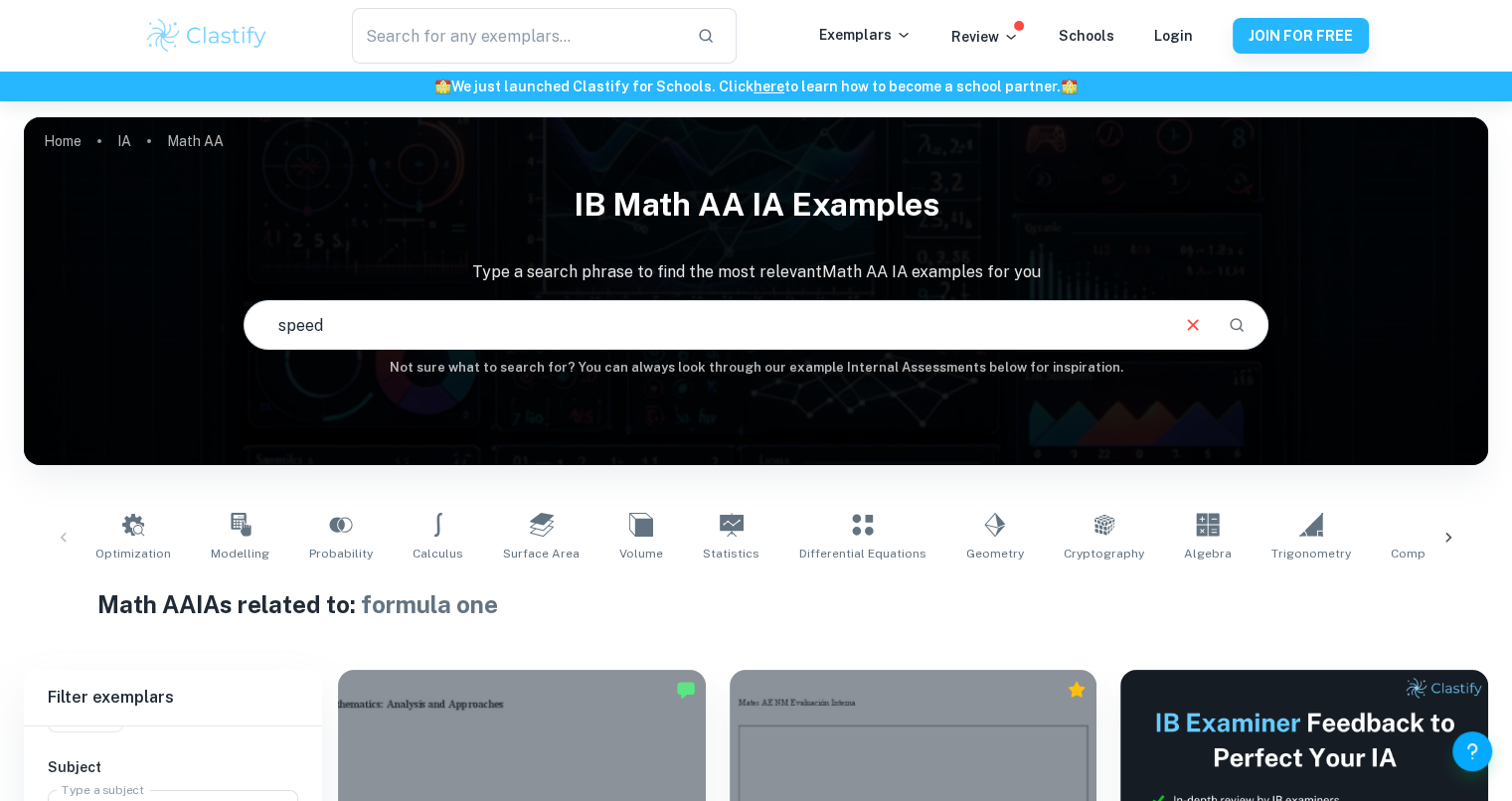 type on "speed" 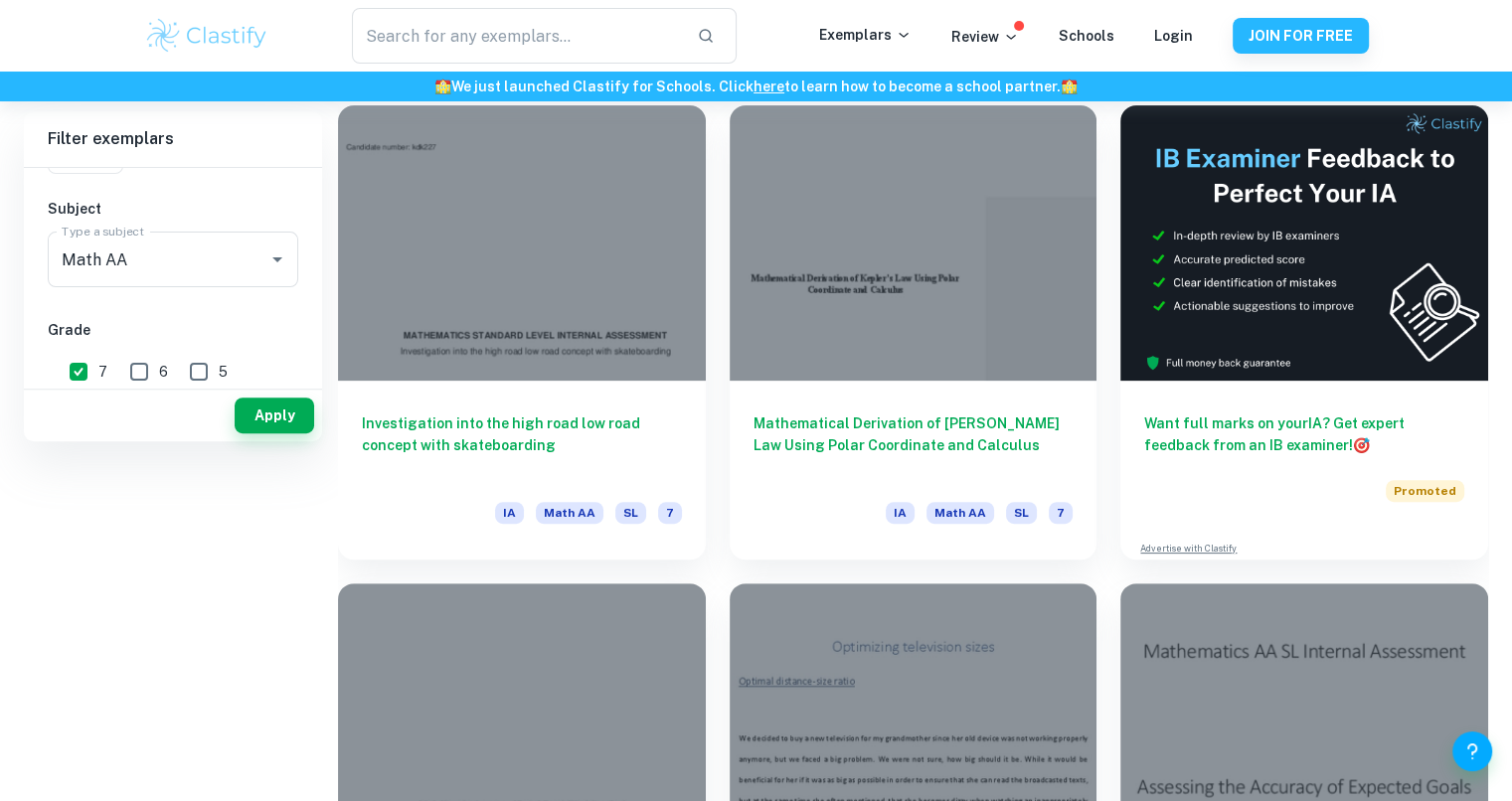 scroll, scrollTop: 167, scrollLeft: 0, axis: vertical 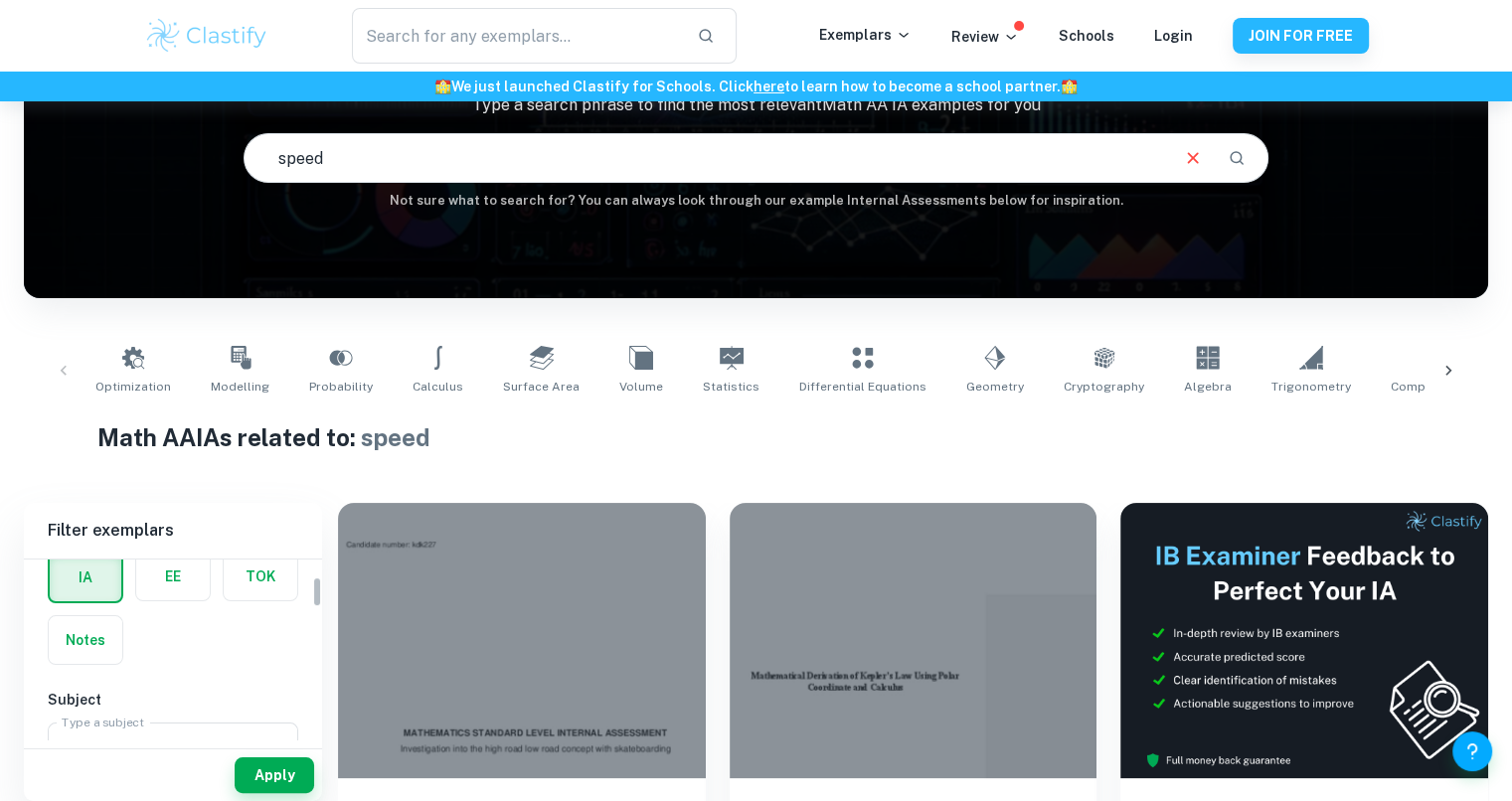 click at bounding box center (85, 640) 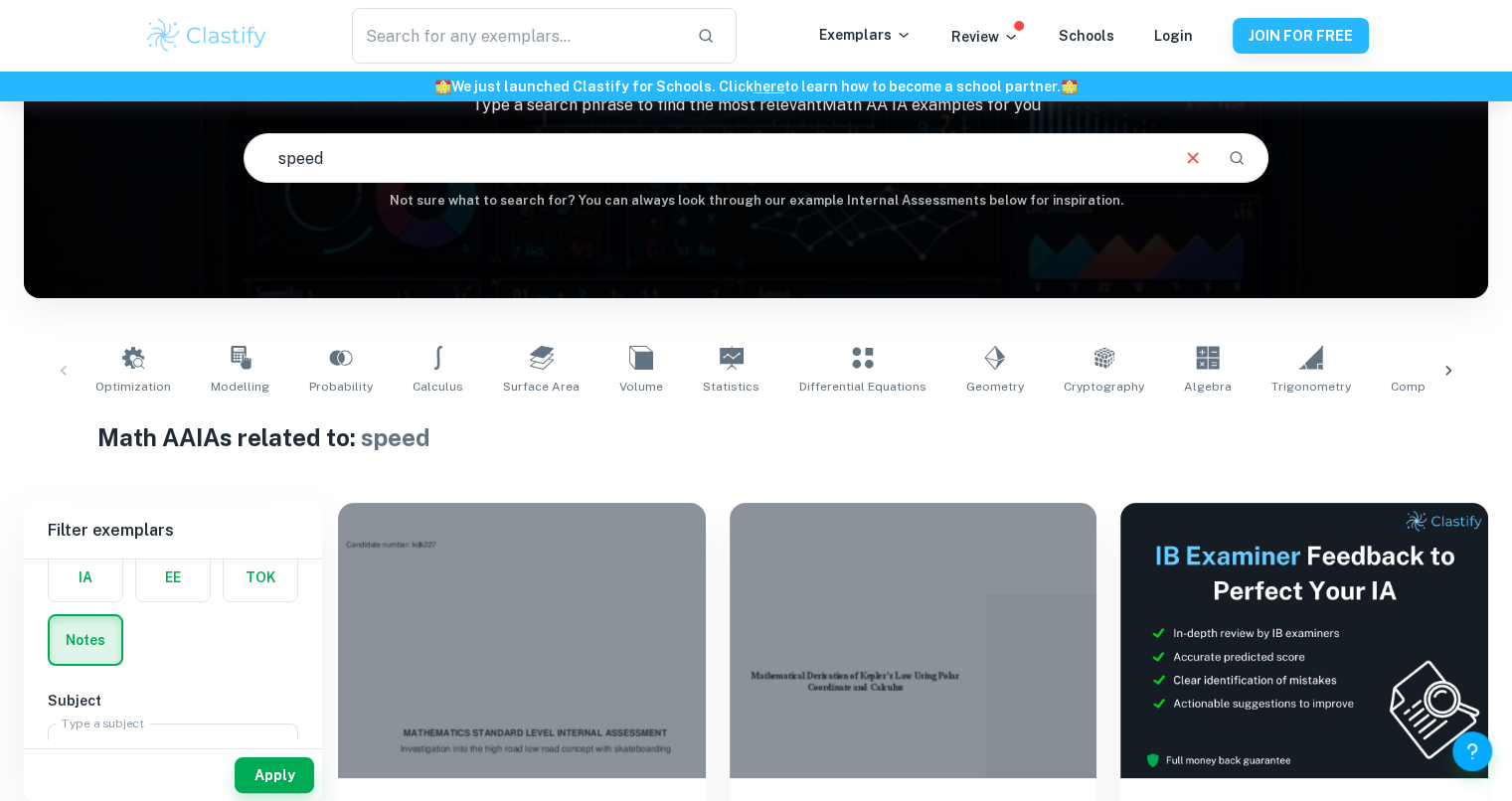 click on "Apply" at bounding box center [274, 775] 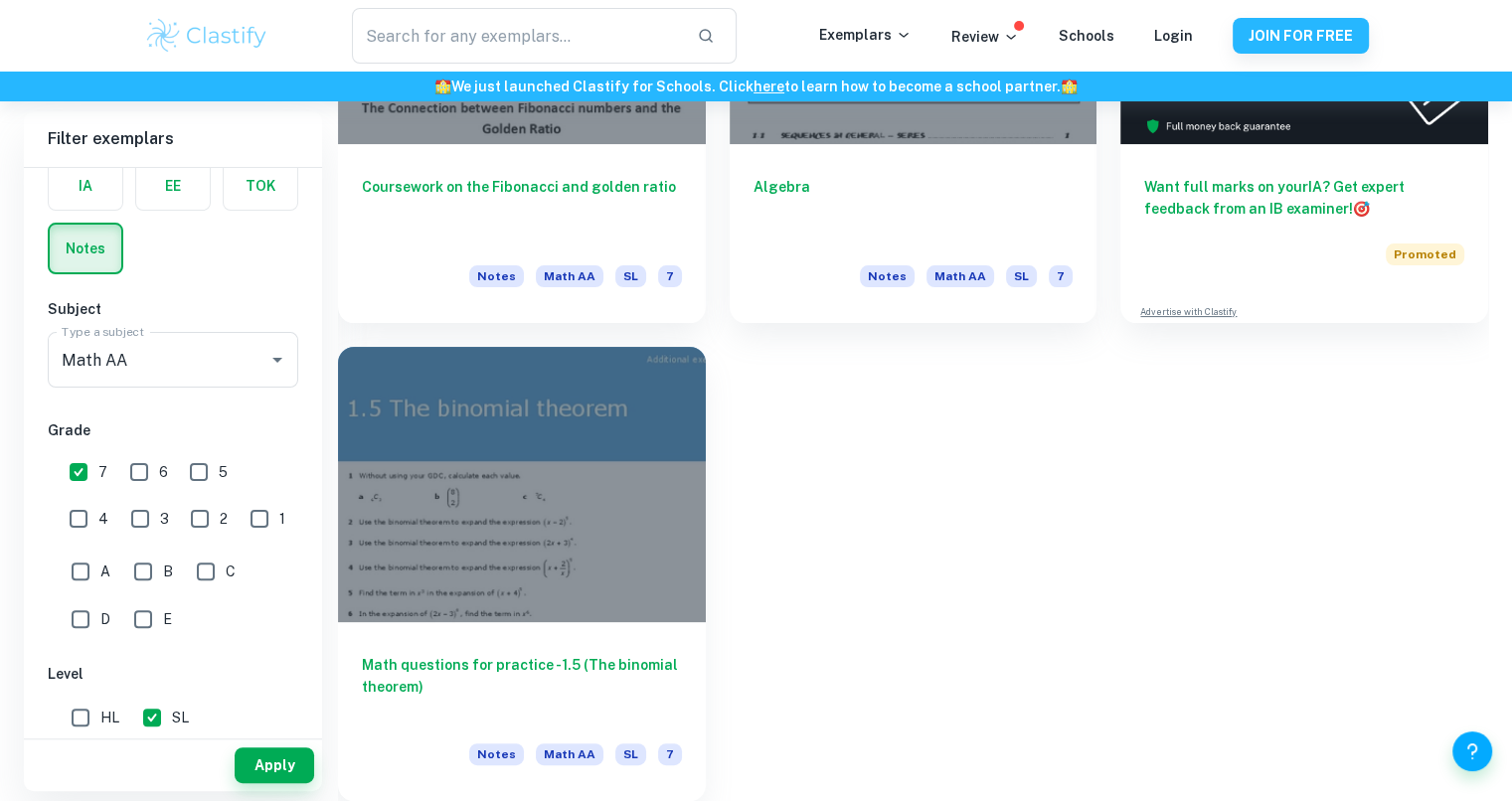 scroll, scrollTop: 0, scrollLeft: 0, axis: both 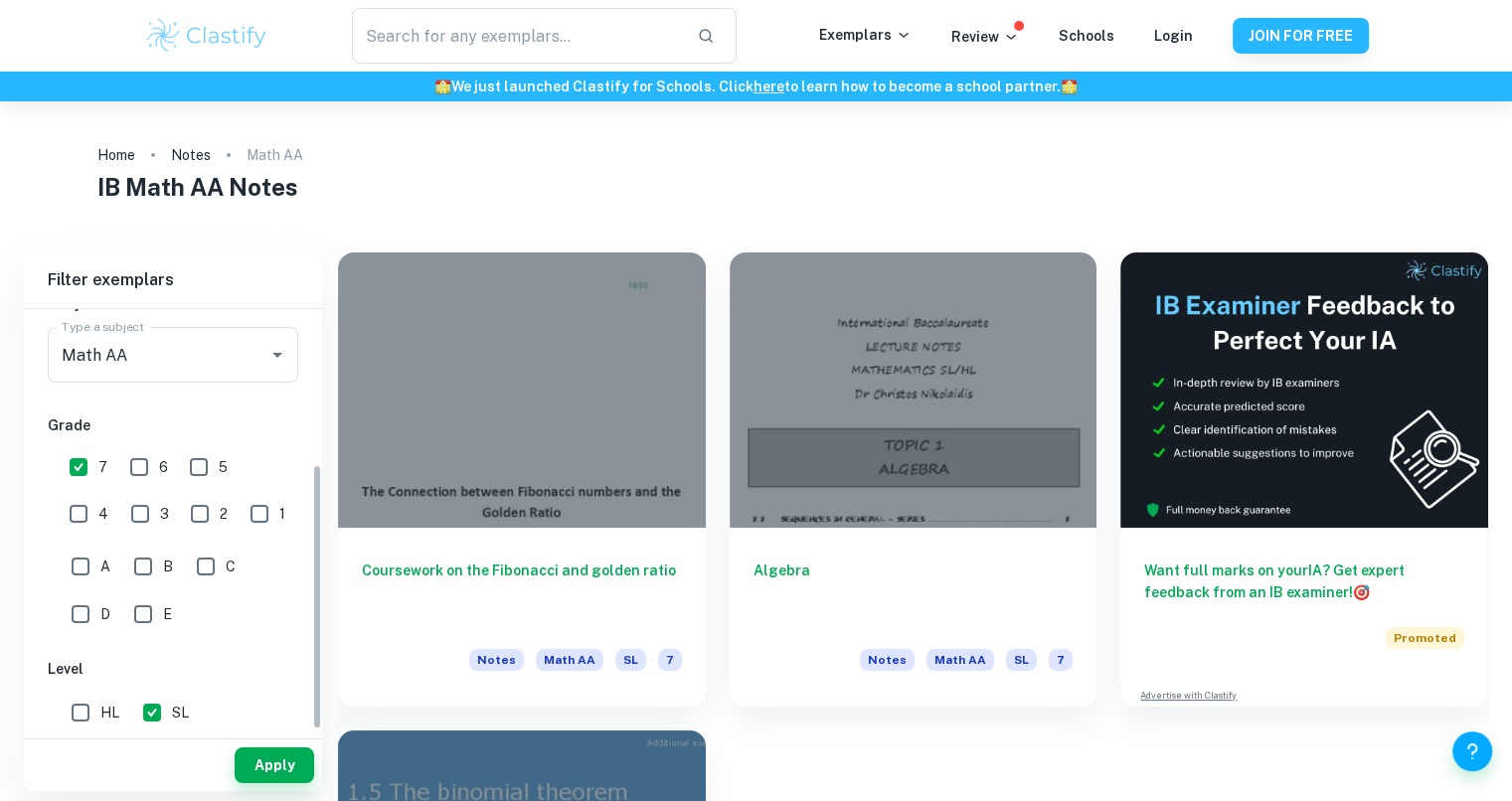 click on "7" at bounding box center (79, 467) 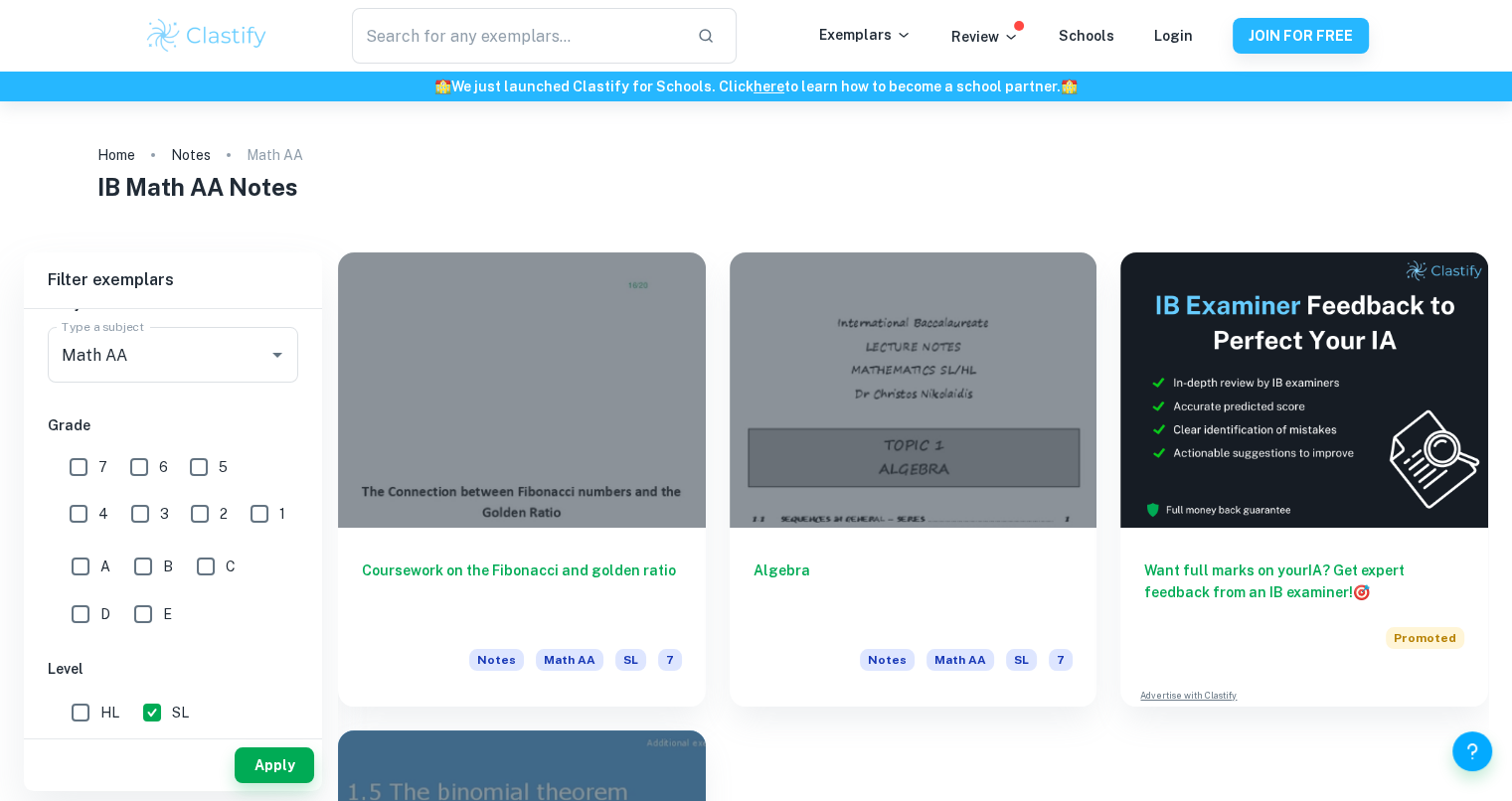 click on "Apply" at bounding box center [274, 765] 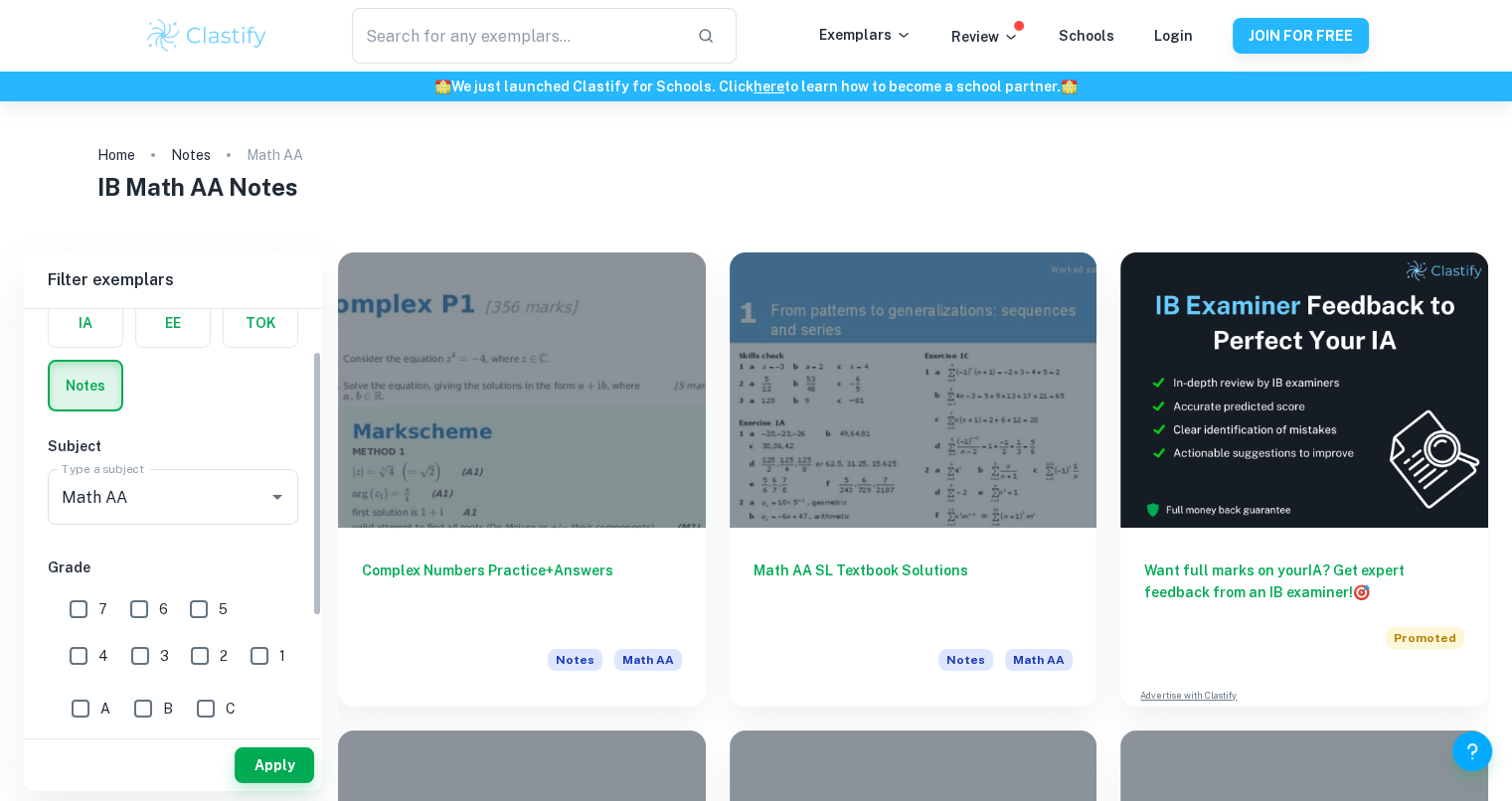 scroll, scrollTop: 2, scrollLeft: 0, axis: vertical 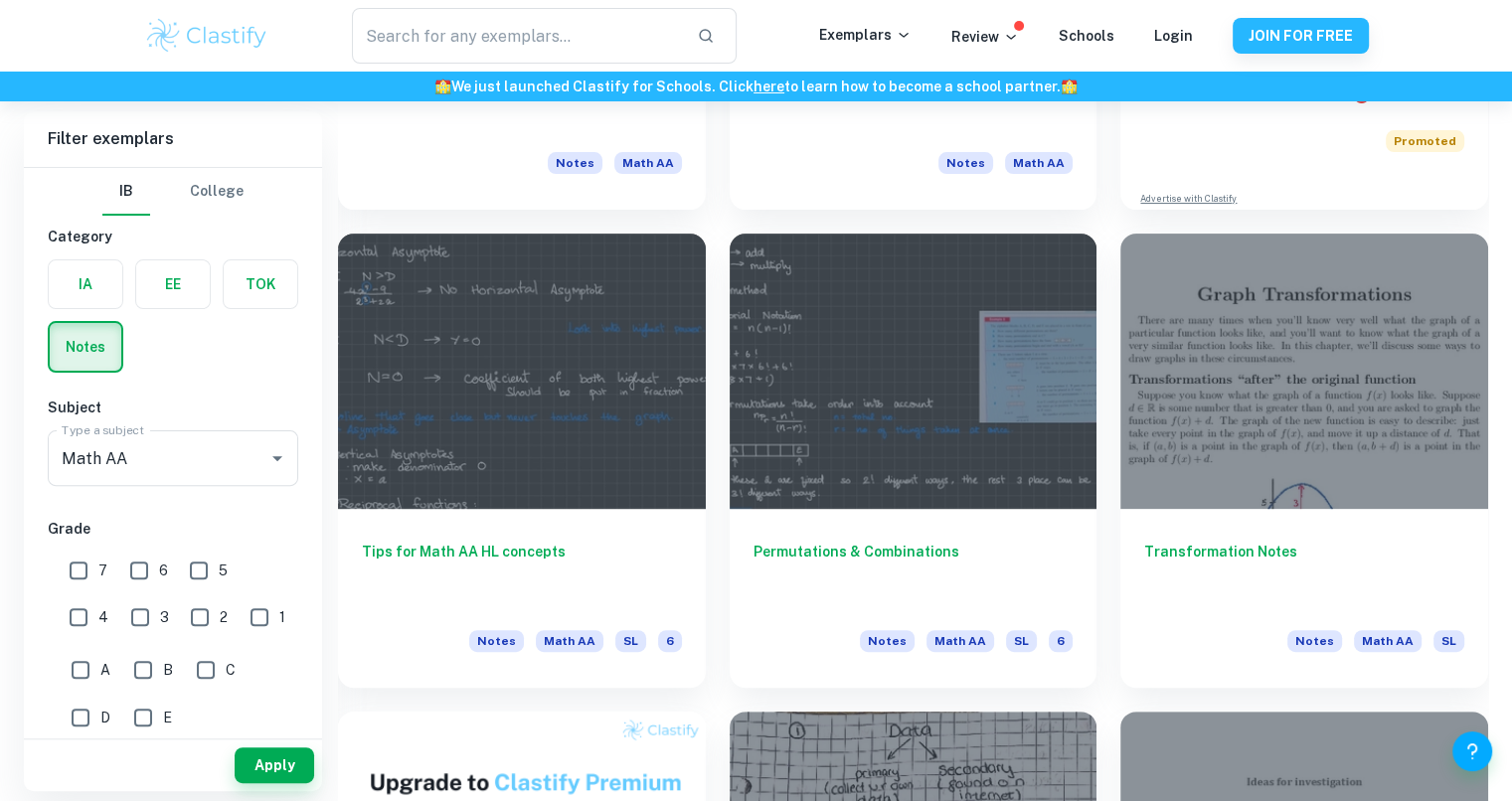 click at bounding box center [1304, 371] 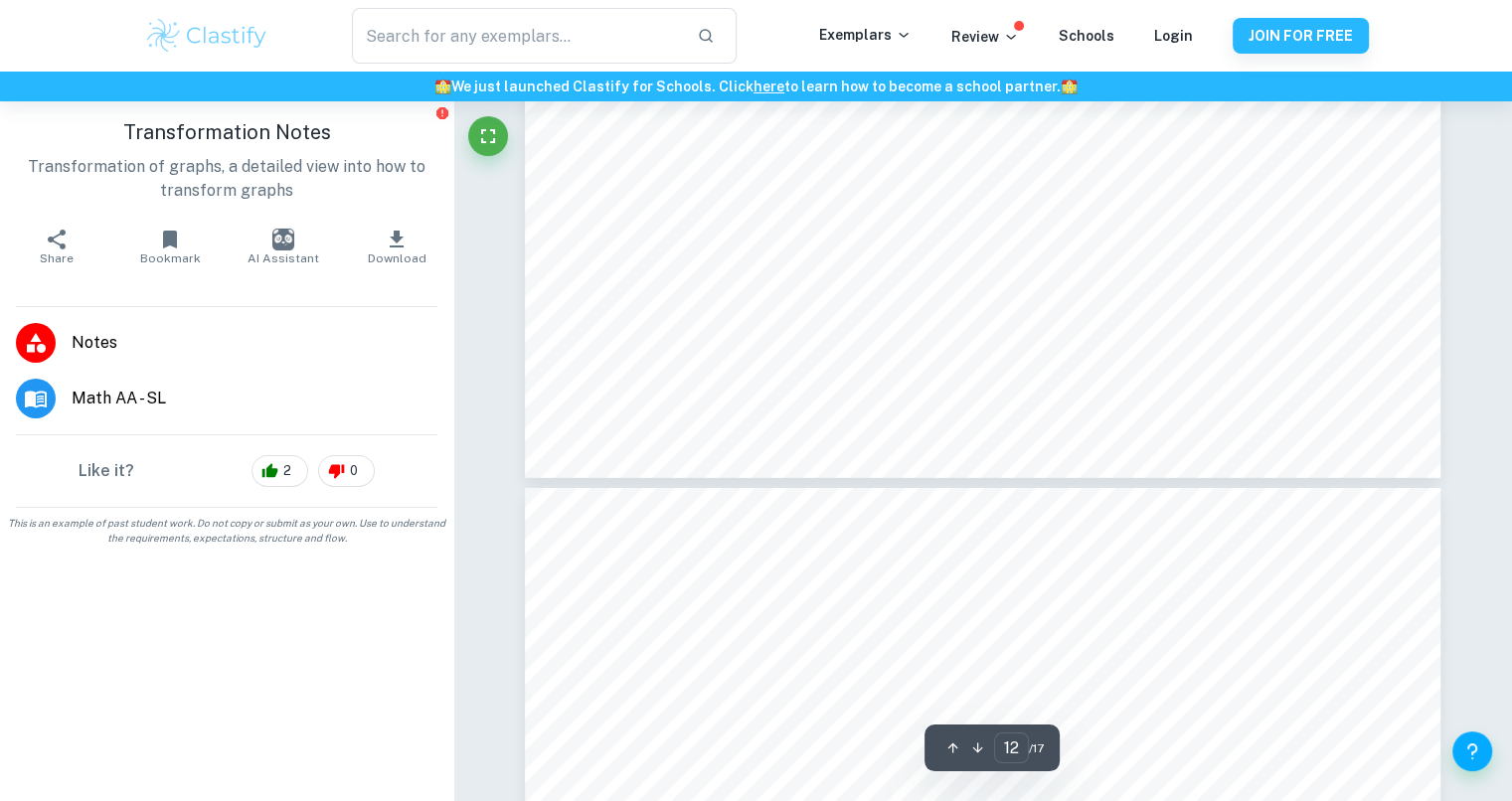 scroll, scrollTop: 15205, scrollLeft: 0, axis: vertical 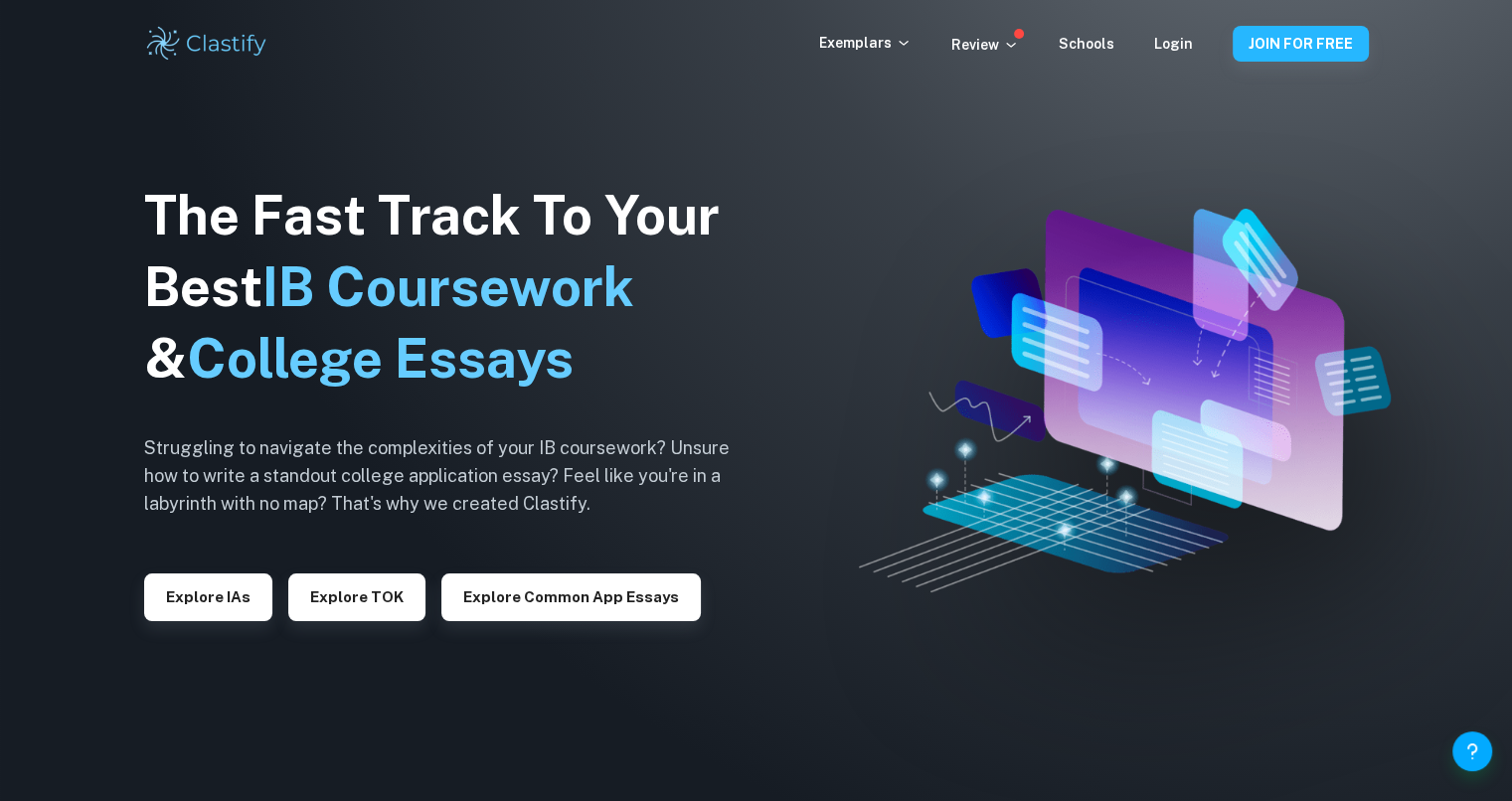 click on "Explore IAs" at bounding box center [208, 597] 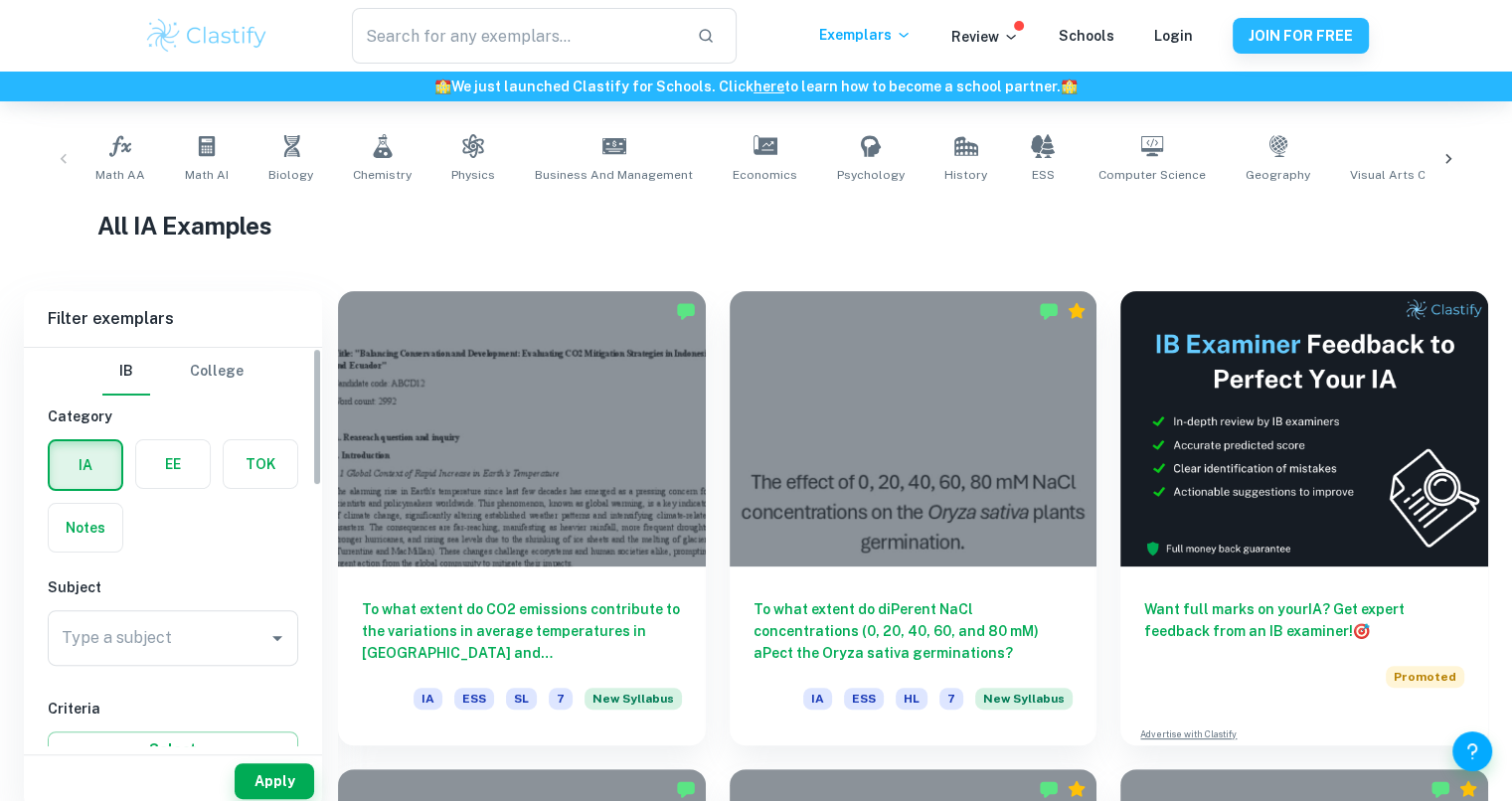 scroll, scrollTop: 398, scrollLeft: 0, axis: vertical 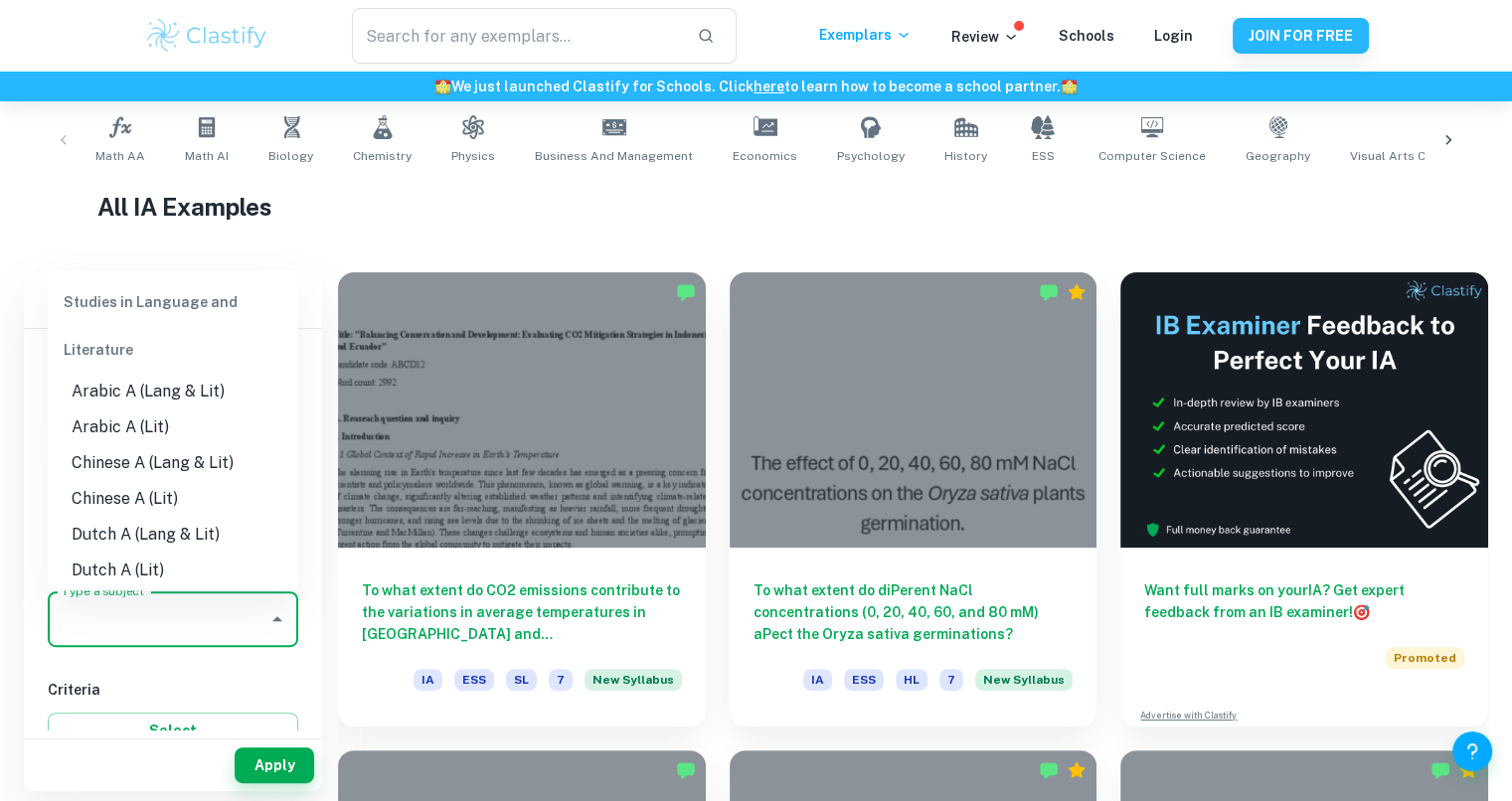 click on "Type a subject" at bounding box center [158, 619] 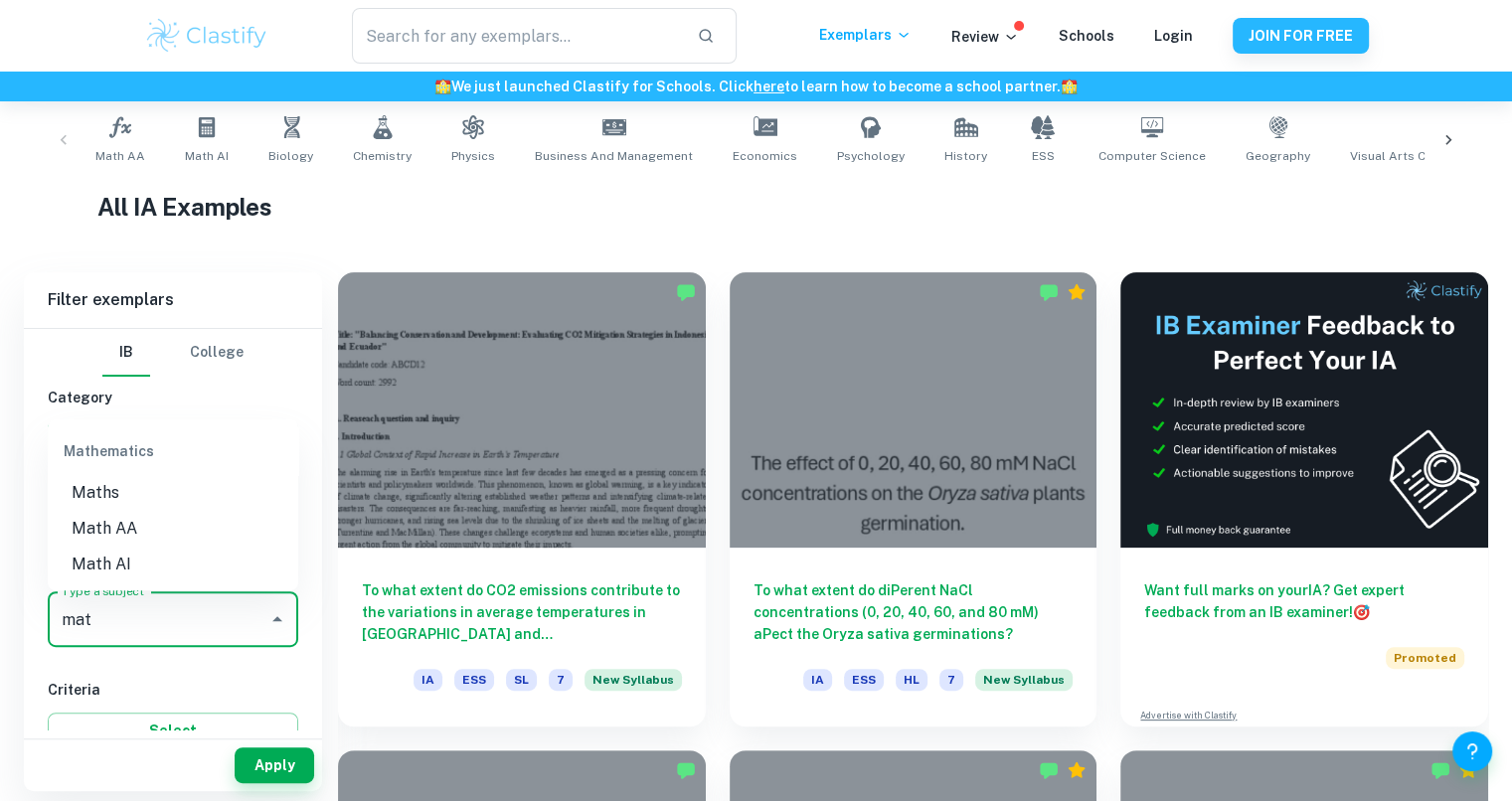 click on "Math AA" at bounding box center [173, 529] 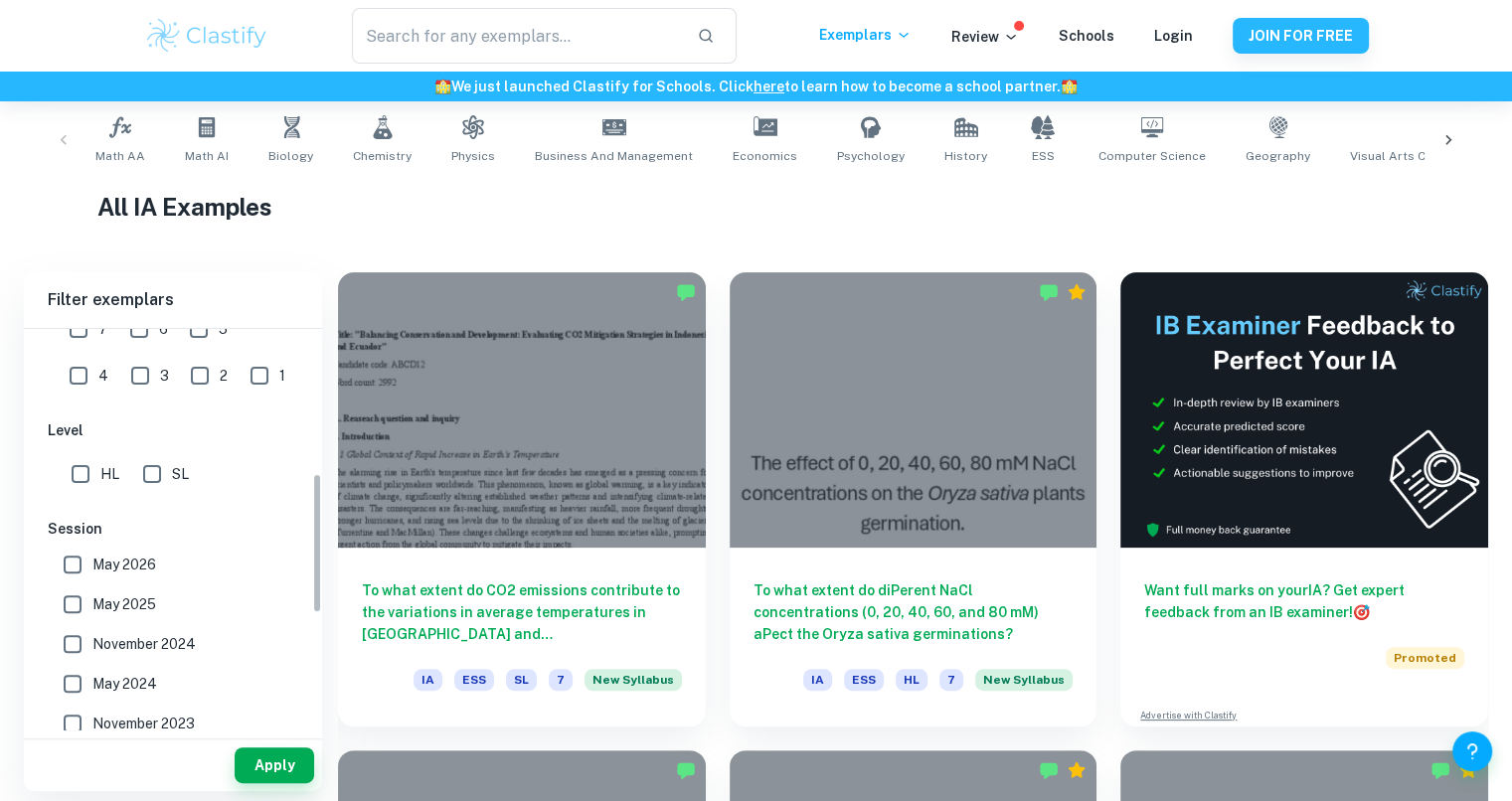 scroll, scrollTop: 497, scrollLeft: 0, axis: vertical 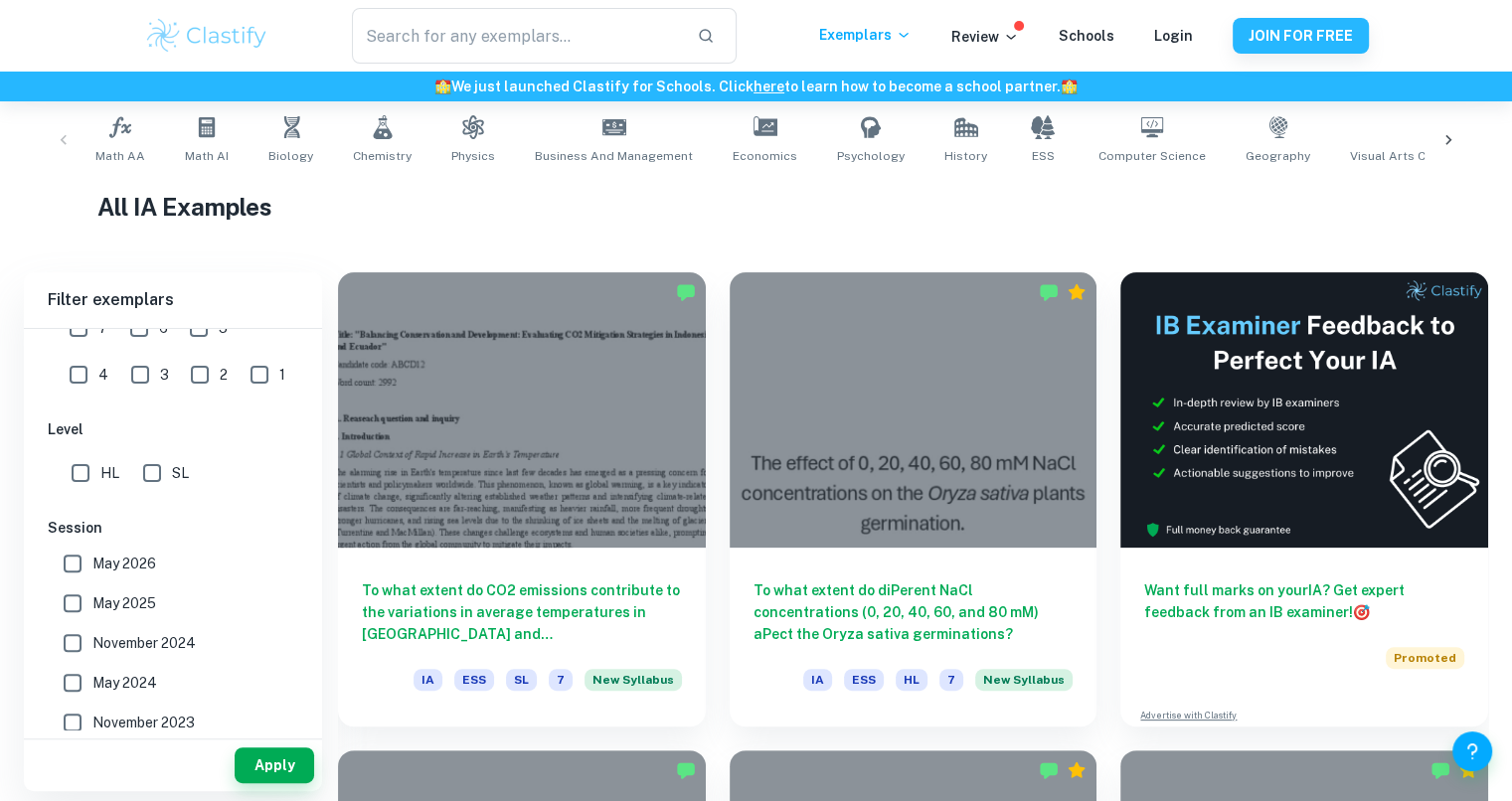 type on "Math AA" 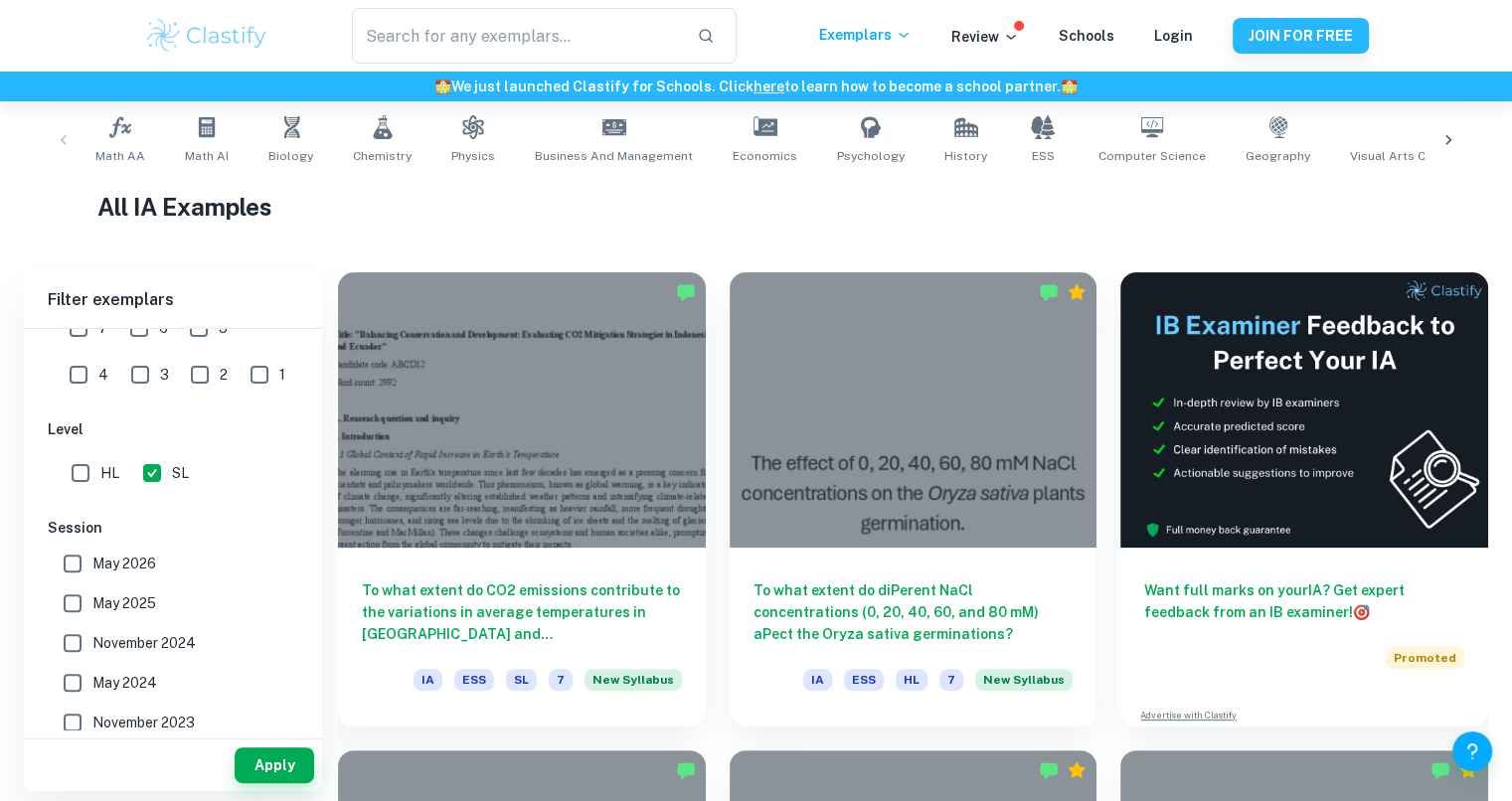 click on "Apply" at bounding box center (274, 765) 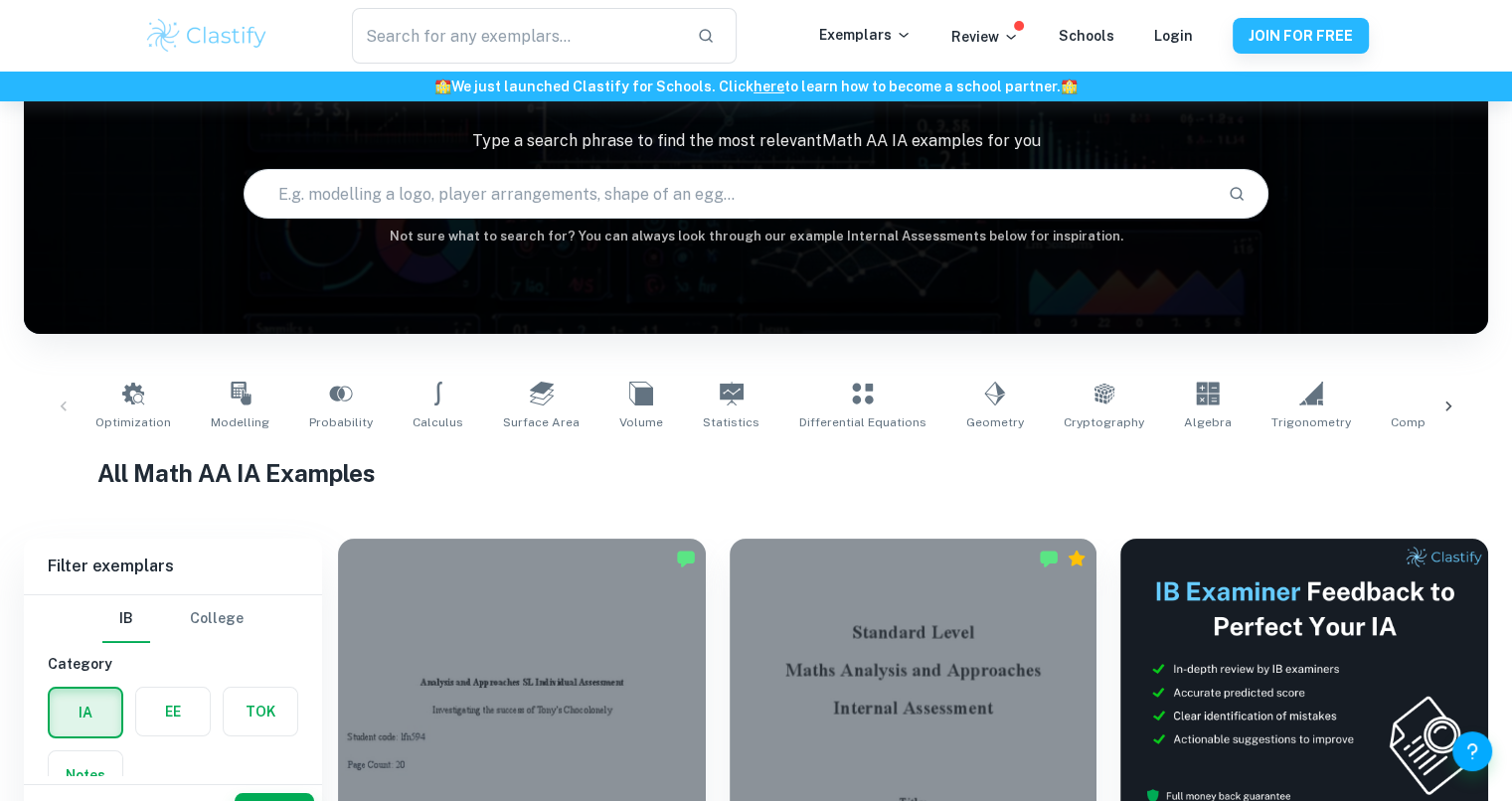 scroll, scrollTop: 497, scrollLeft: 0, axis: vertical 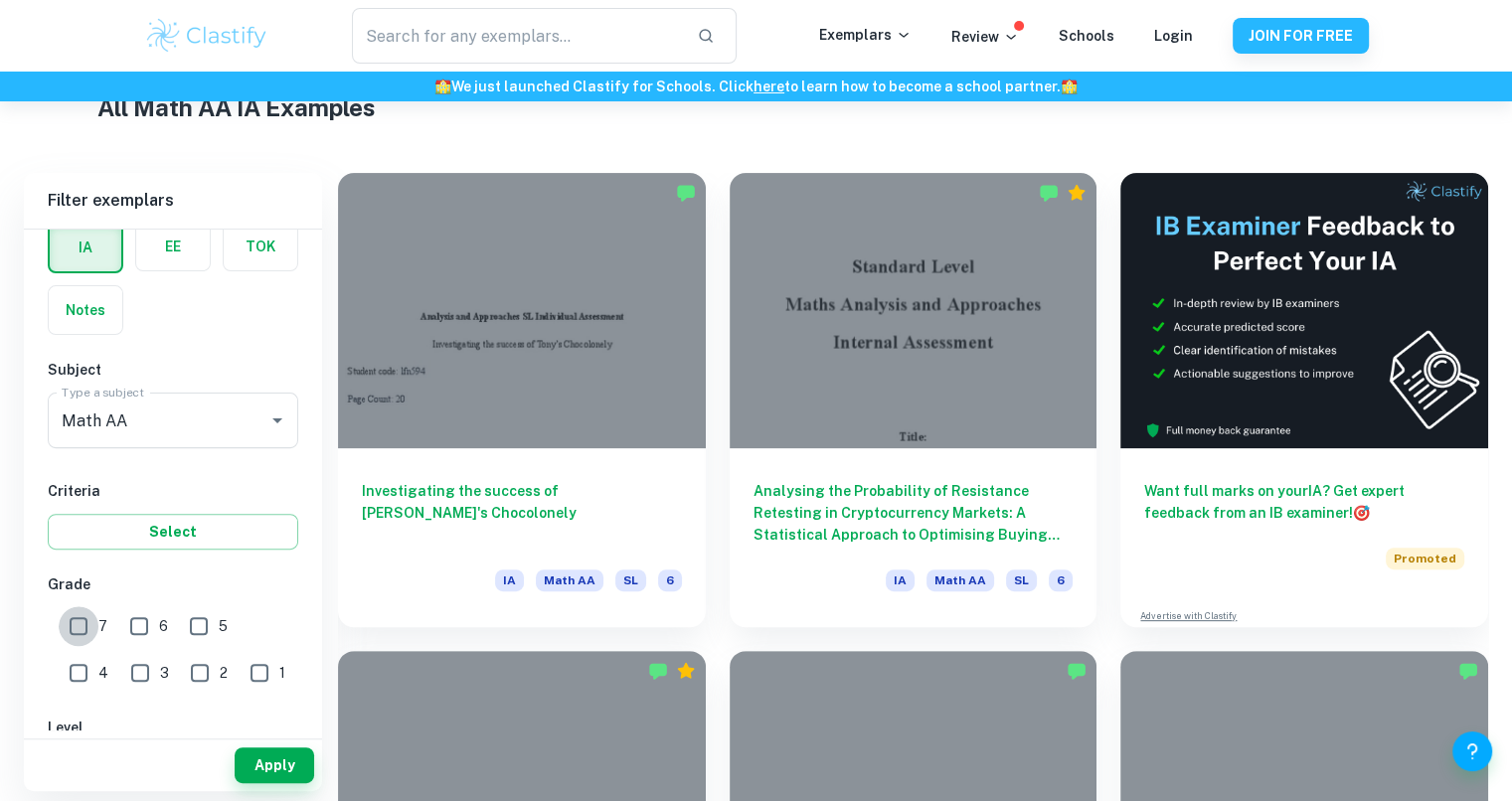 click on "7" at bounding box center [79, 626] 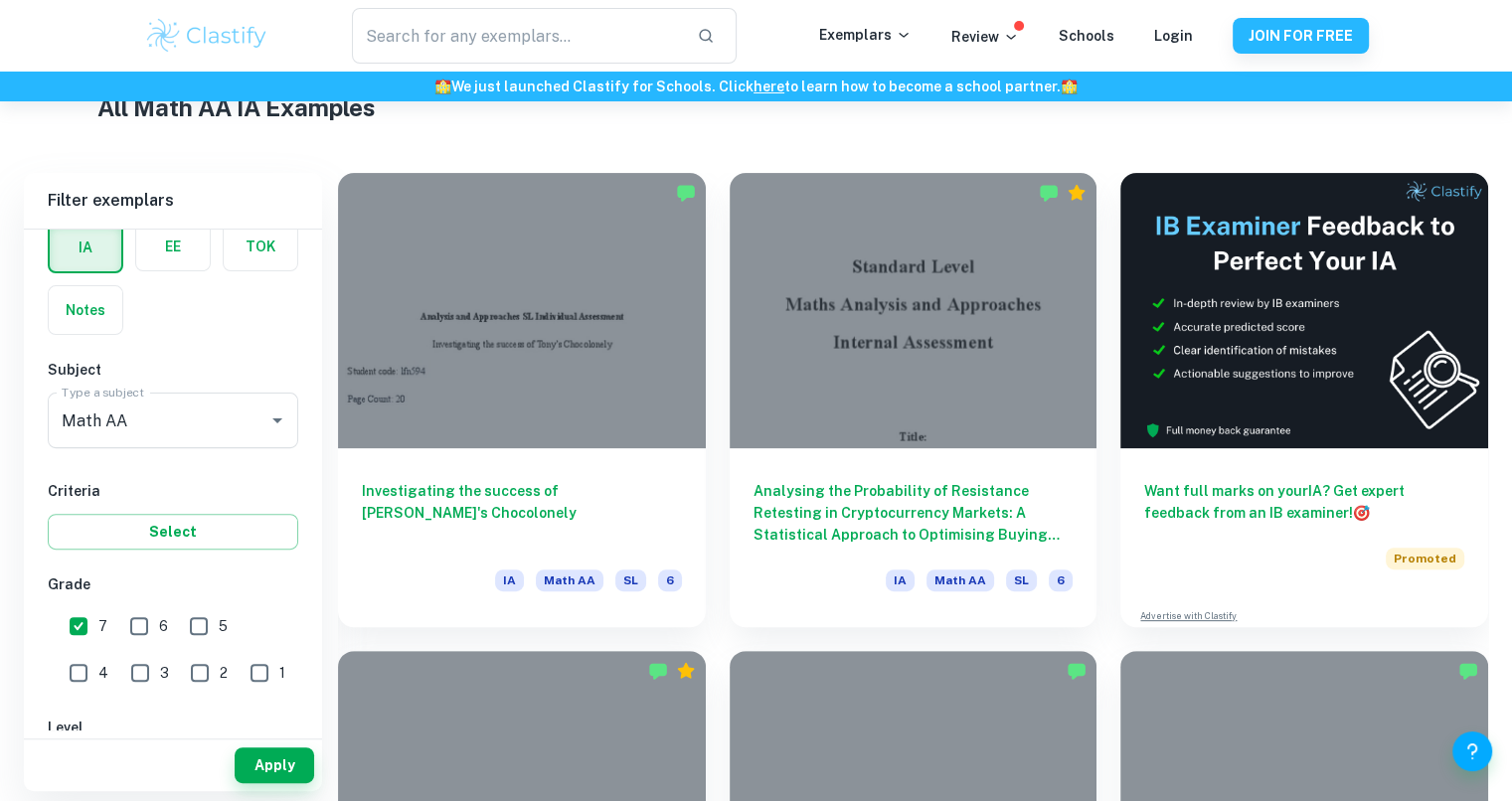 click on "Apply" at bounding box center (274, 765) 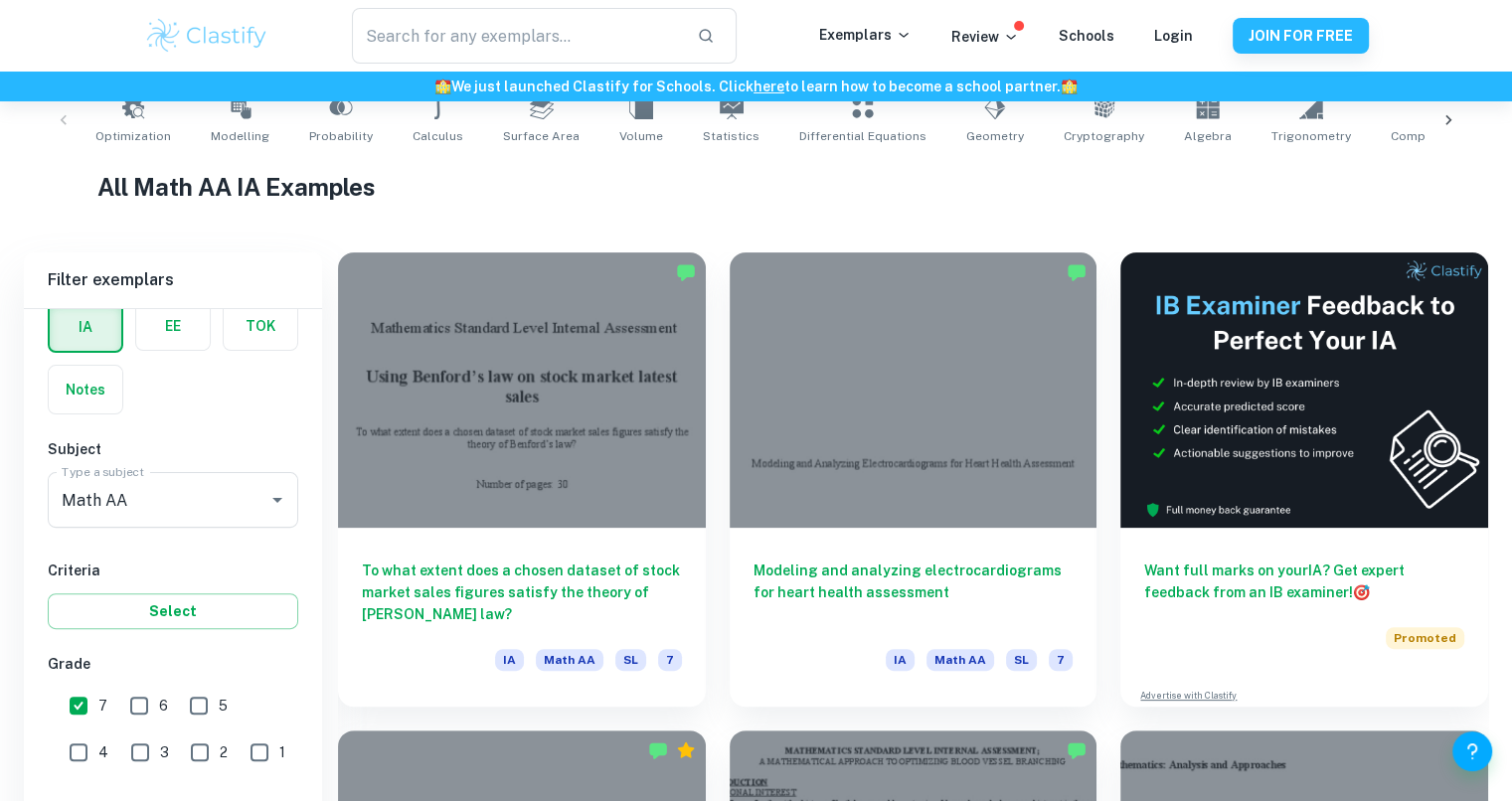 scroll, scrollTop: 497, scrollLeft: 0, axis: vertical 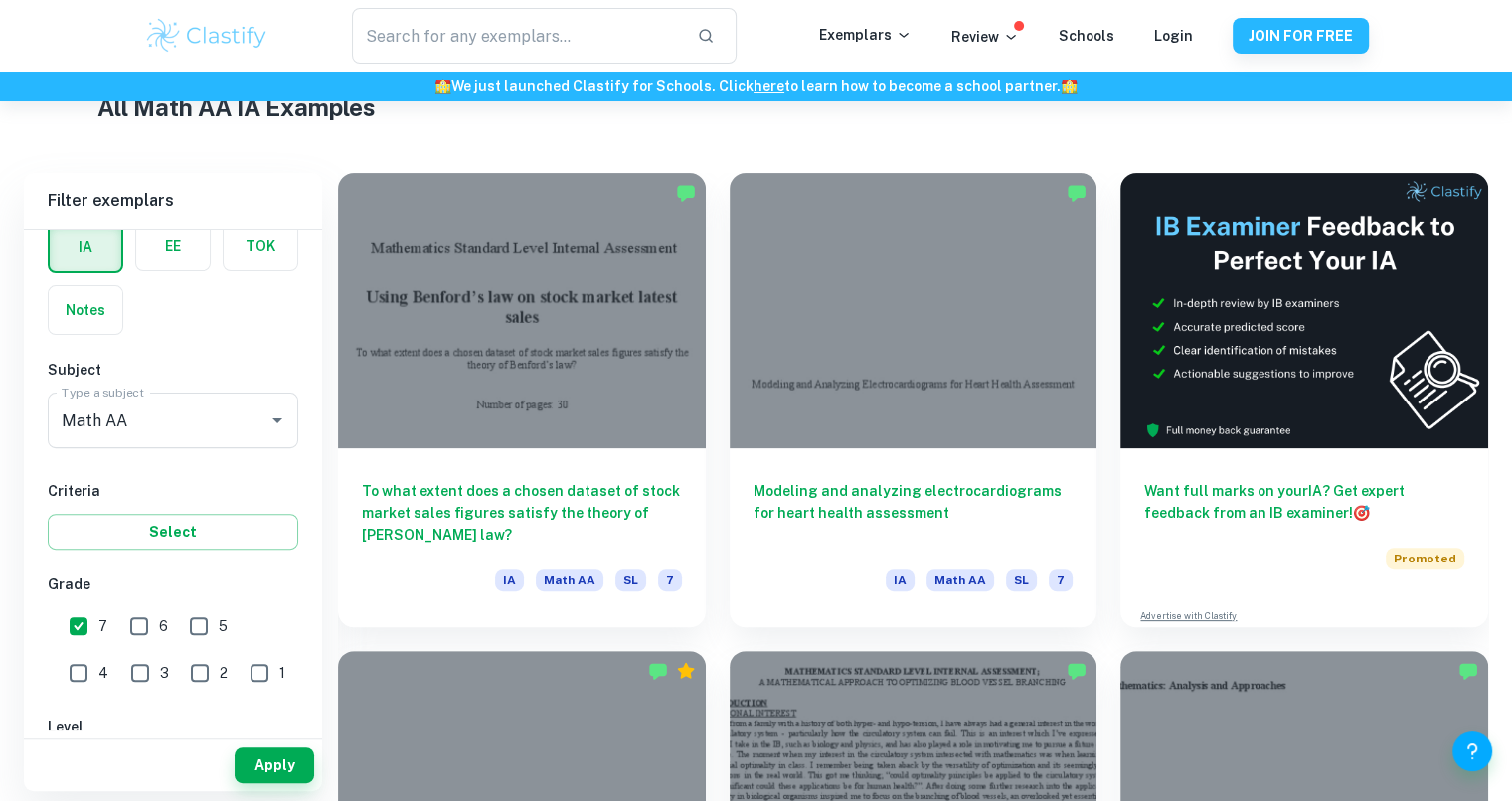 click on "To what extent does a chosen dataset of stock market sales figures satisfy the  theory of [PERSON_NAME] law?" at bounding box center [522, 513] 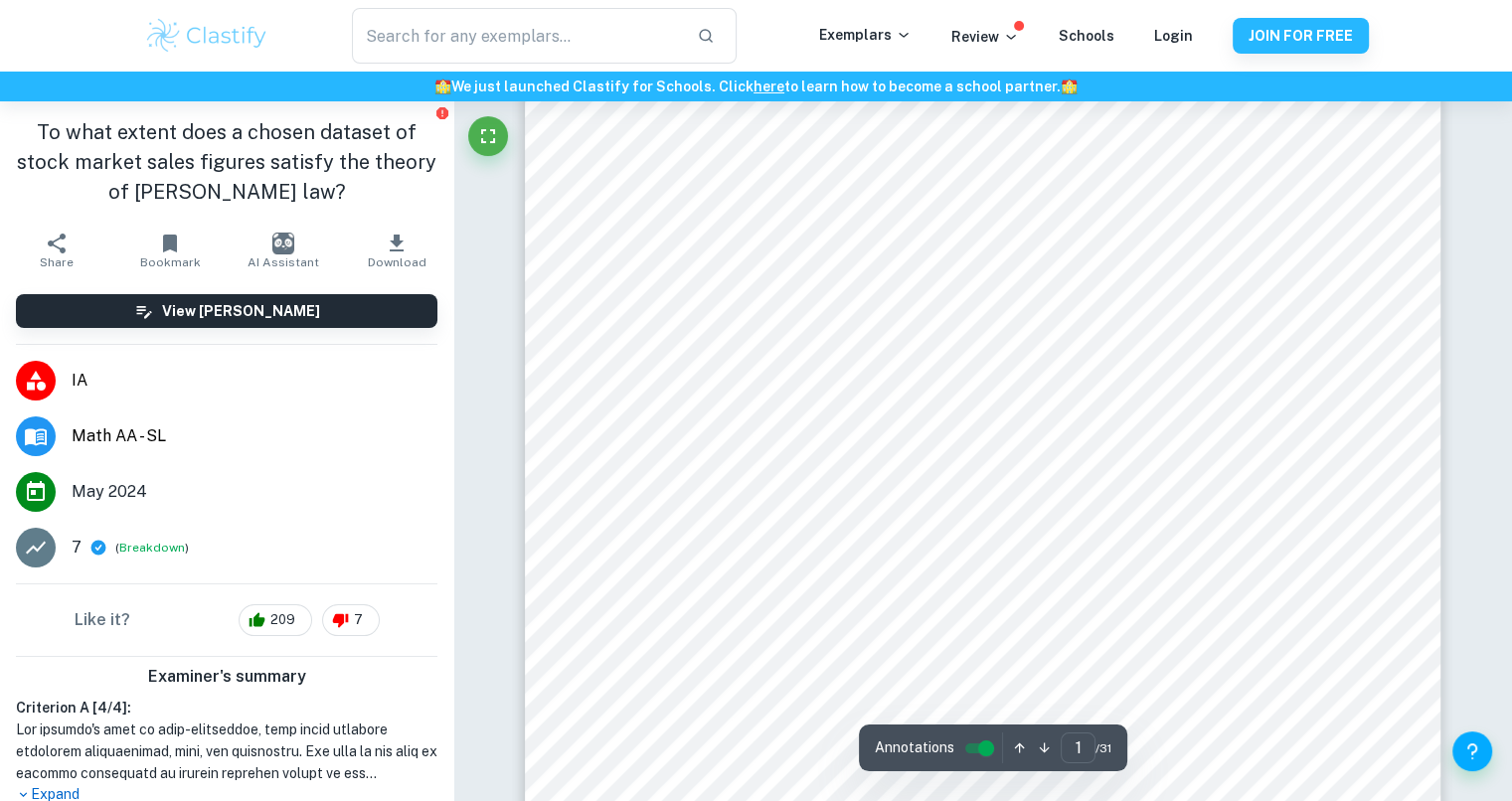 scroll, scrollTop: 0, scrollLeft: 0, axis: both 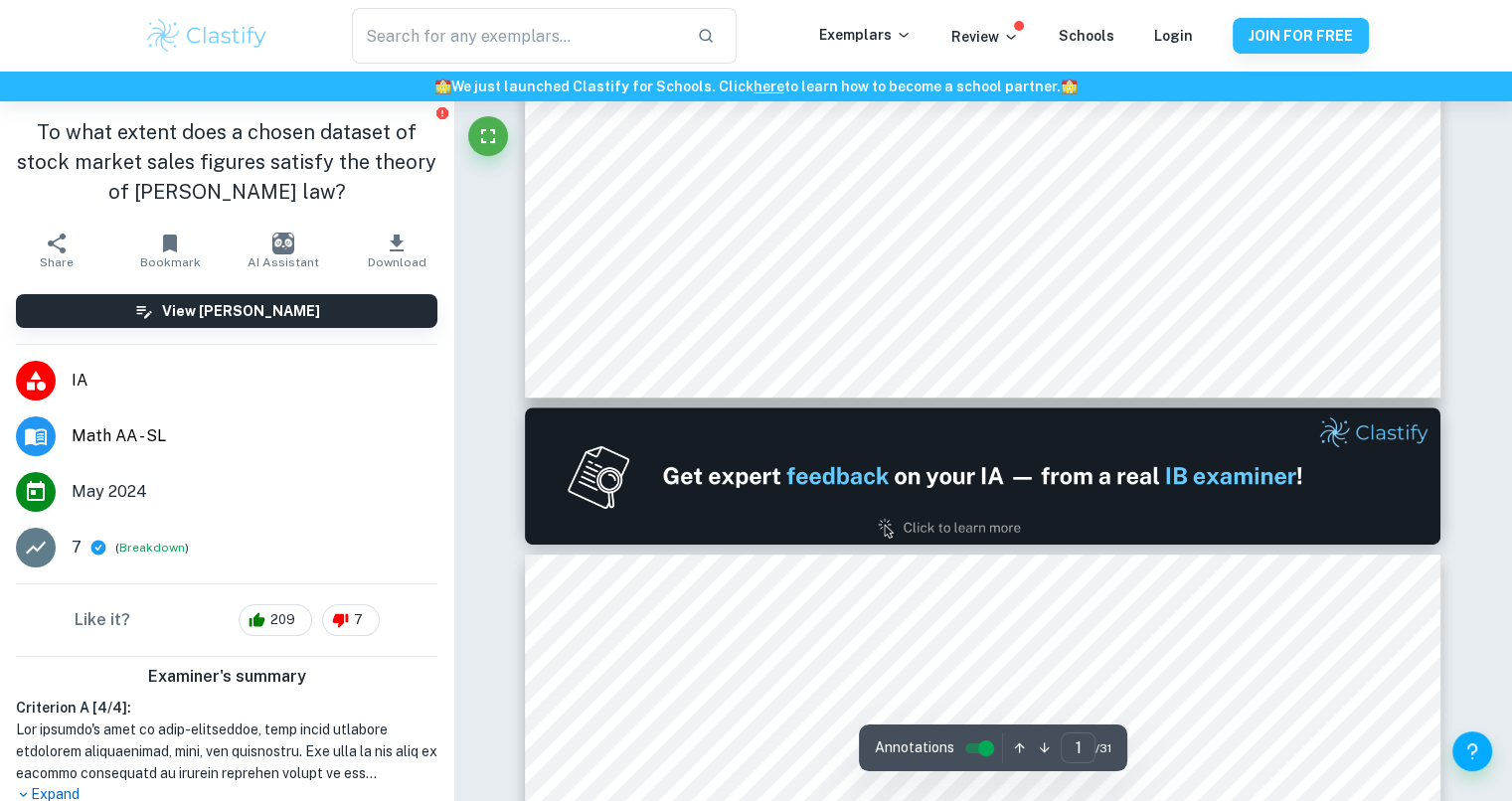 type on "2" 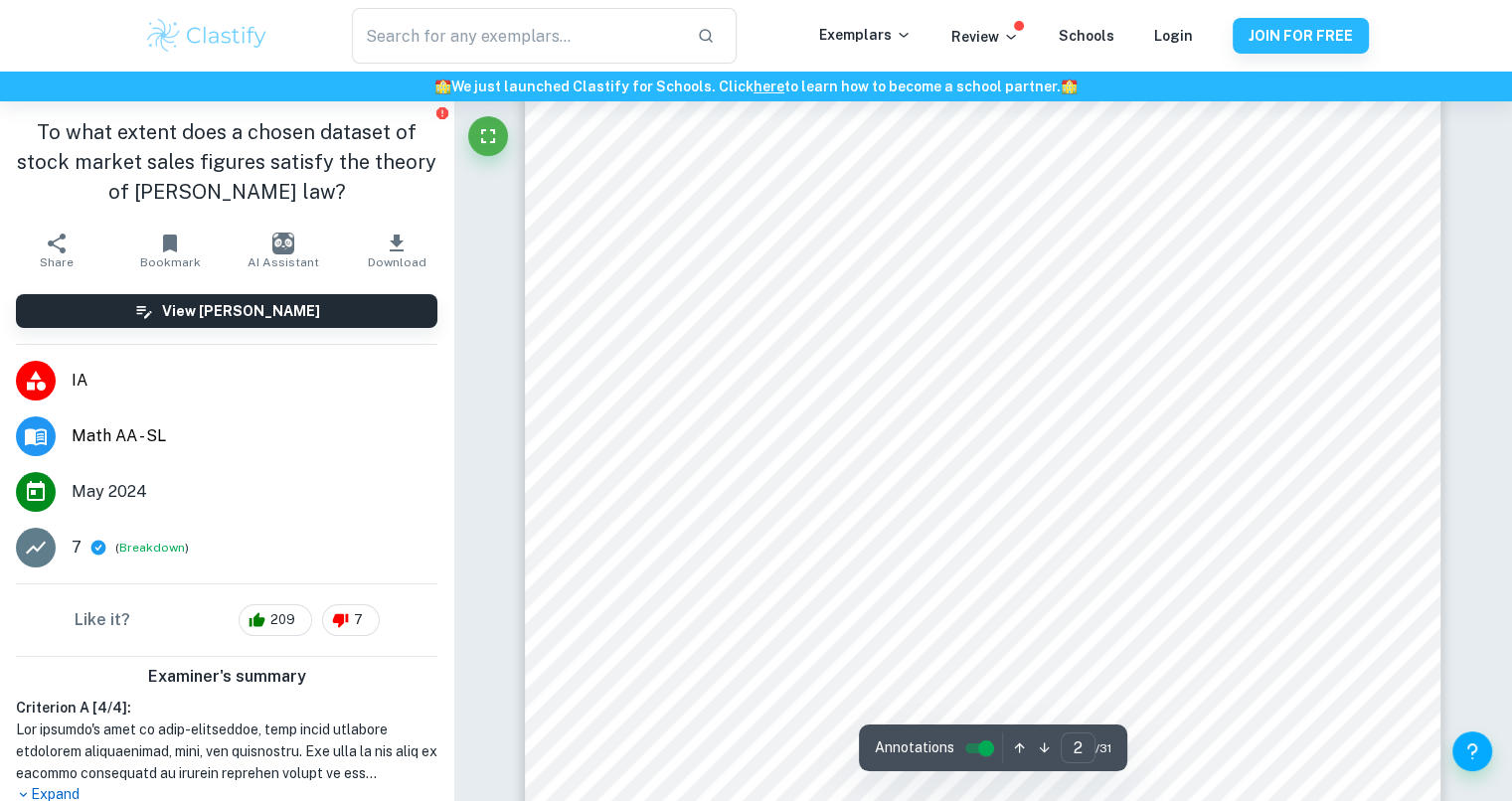 scroll, scrollTop: 1491, scrollLeft: 0, axis: vertical 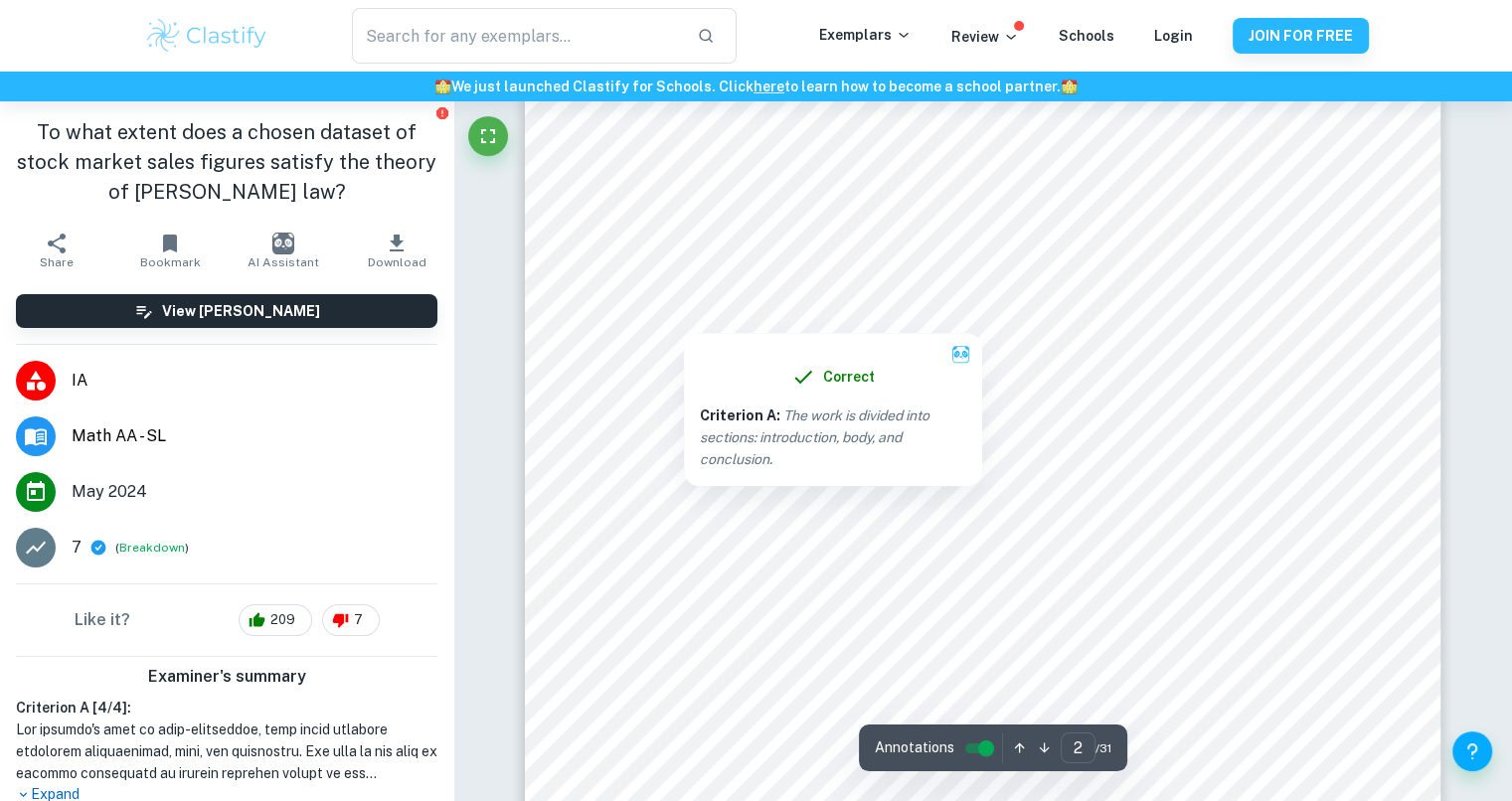 click at bounding box center (683, 317) 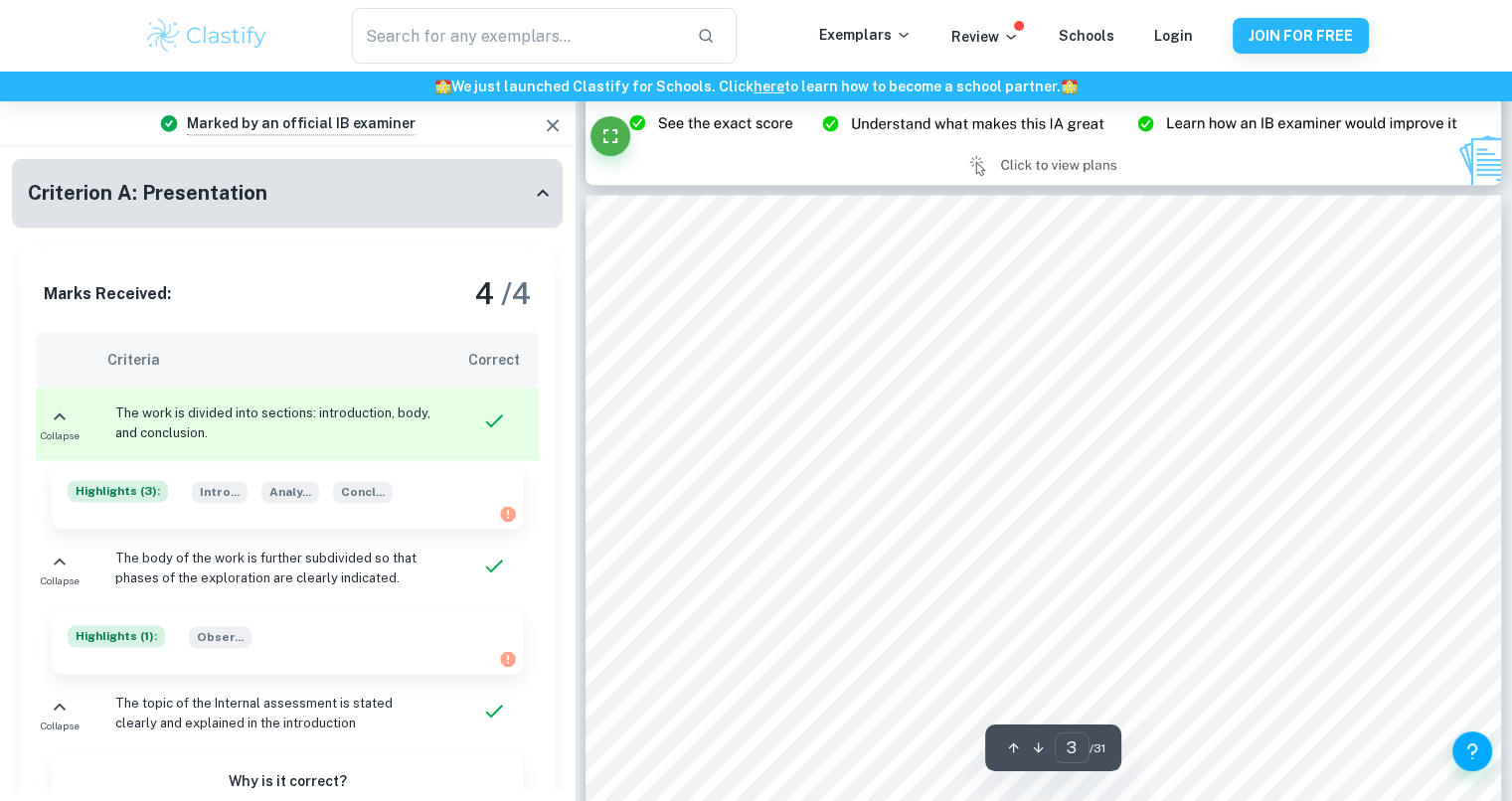 scroll, scrollTop: 2865, scrollLeft: 0, axis: vertical 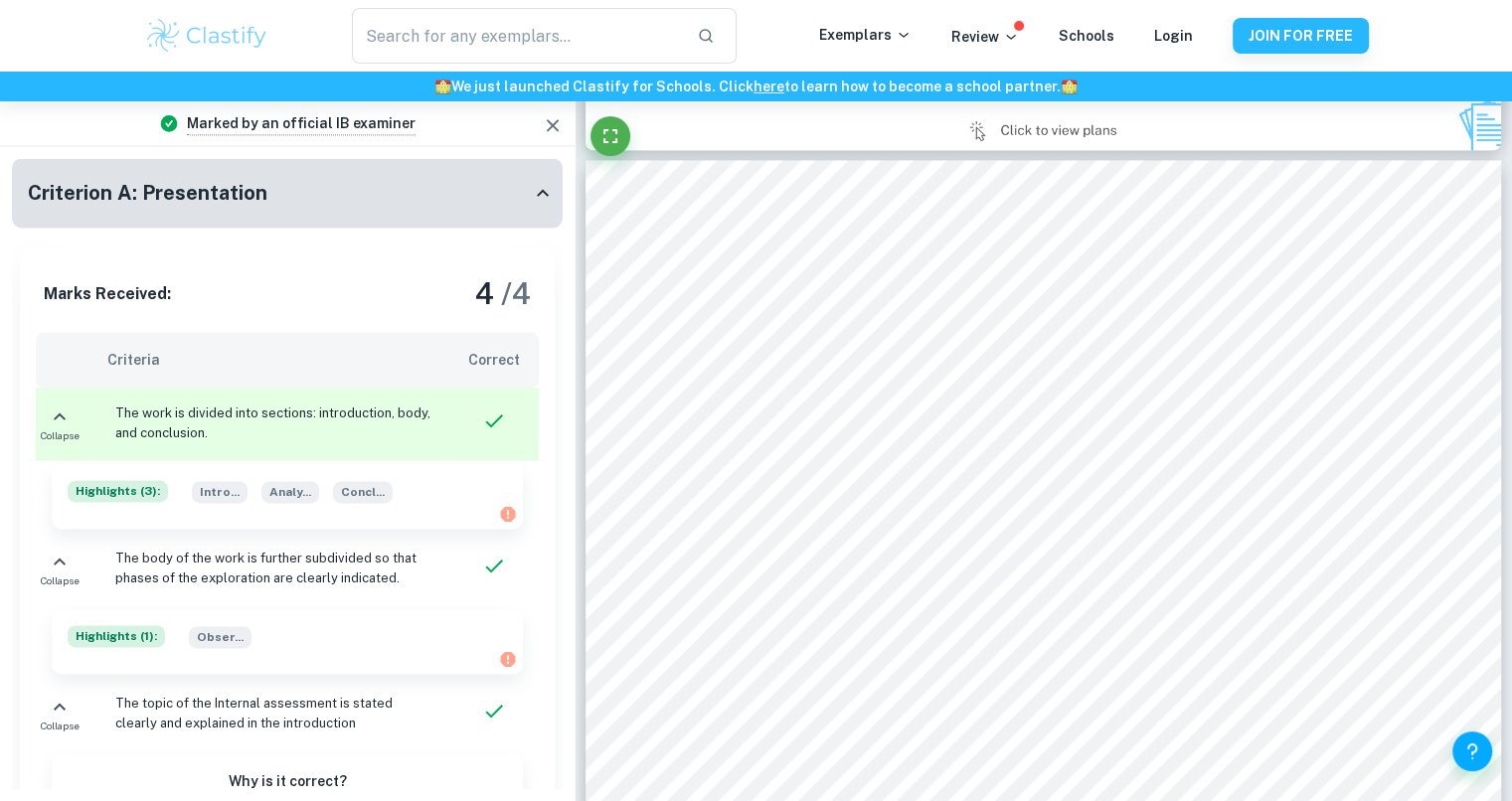 click 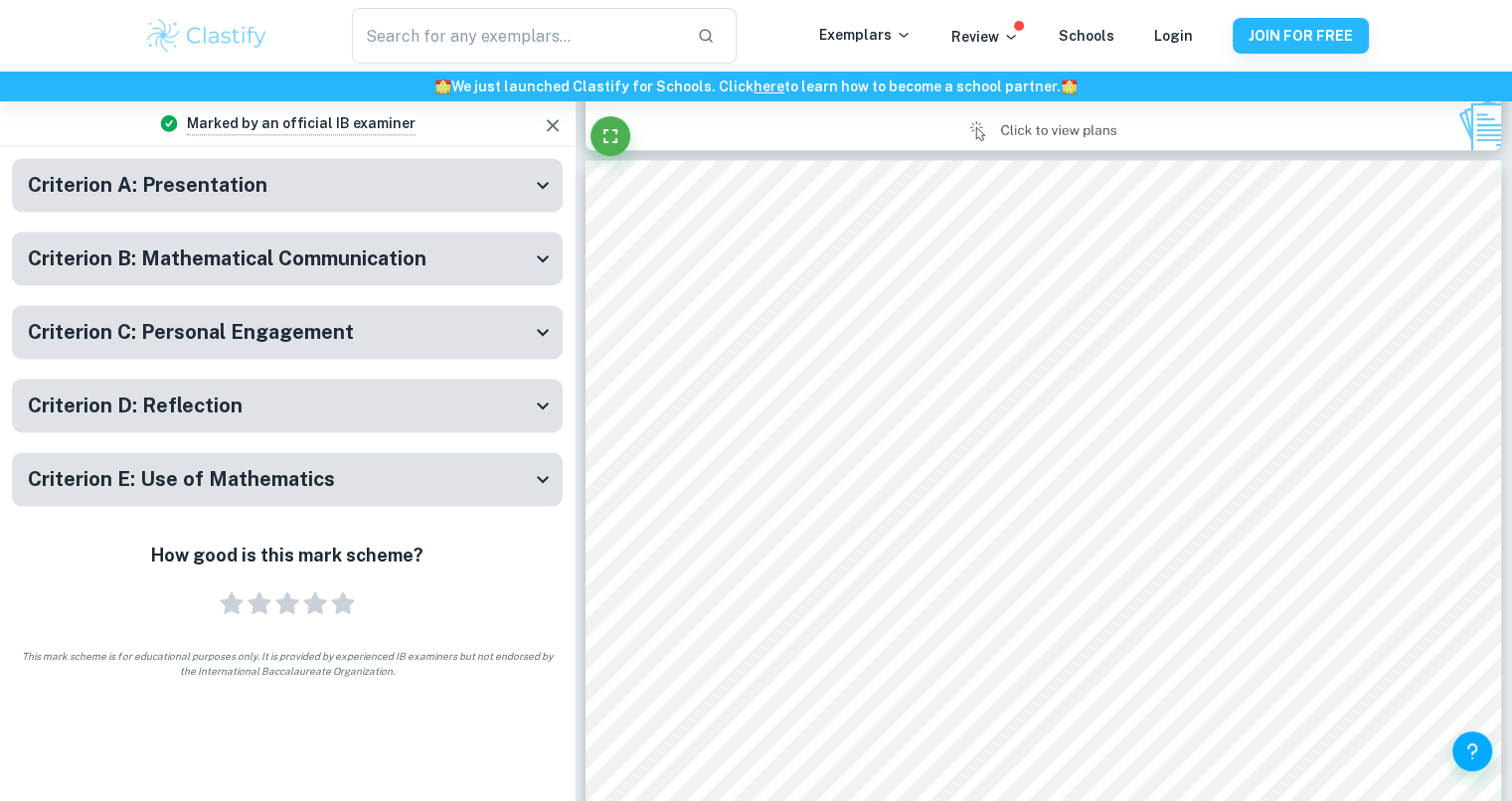 click on "Criterion B: Mathematical Communication" at bounding box center [287, 258] 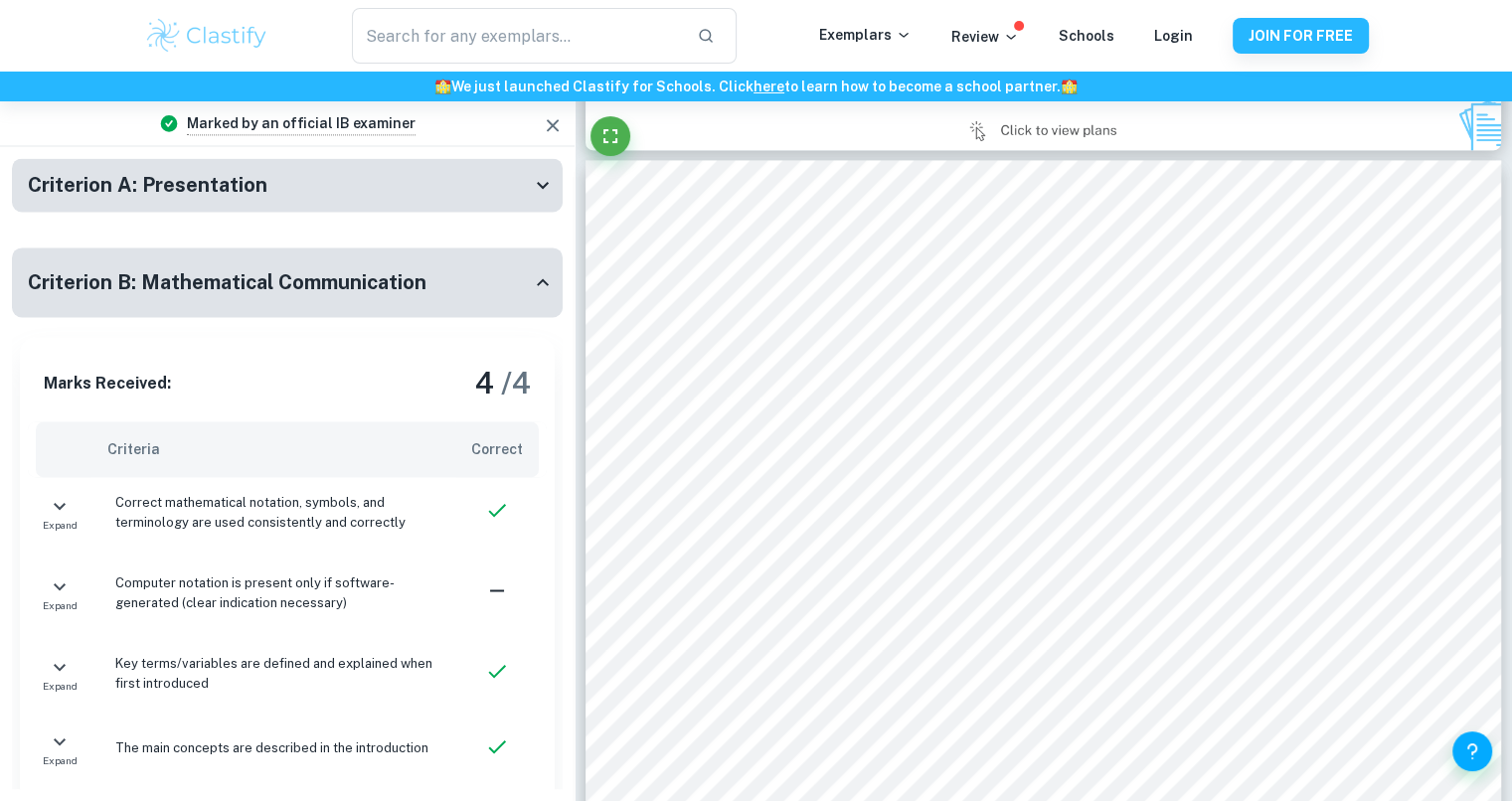 click on "Criterion B: Mathematical Communication" at bounding box center (287, 282) 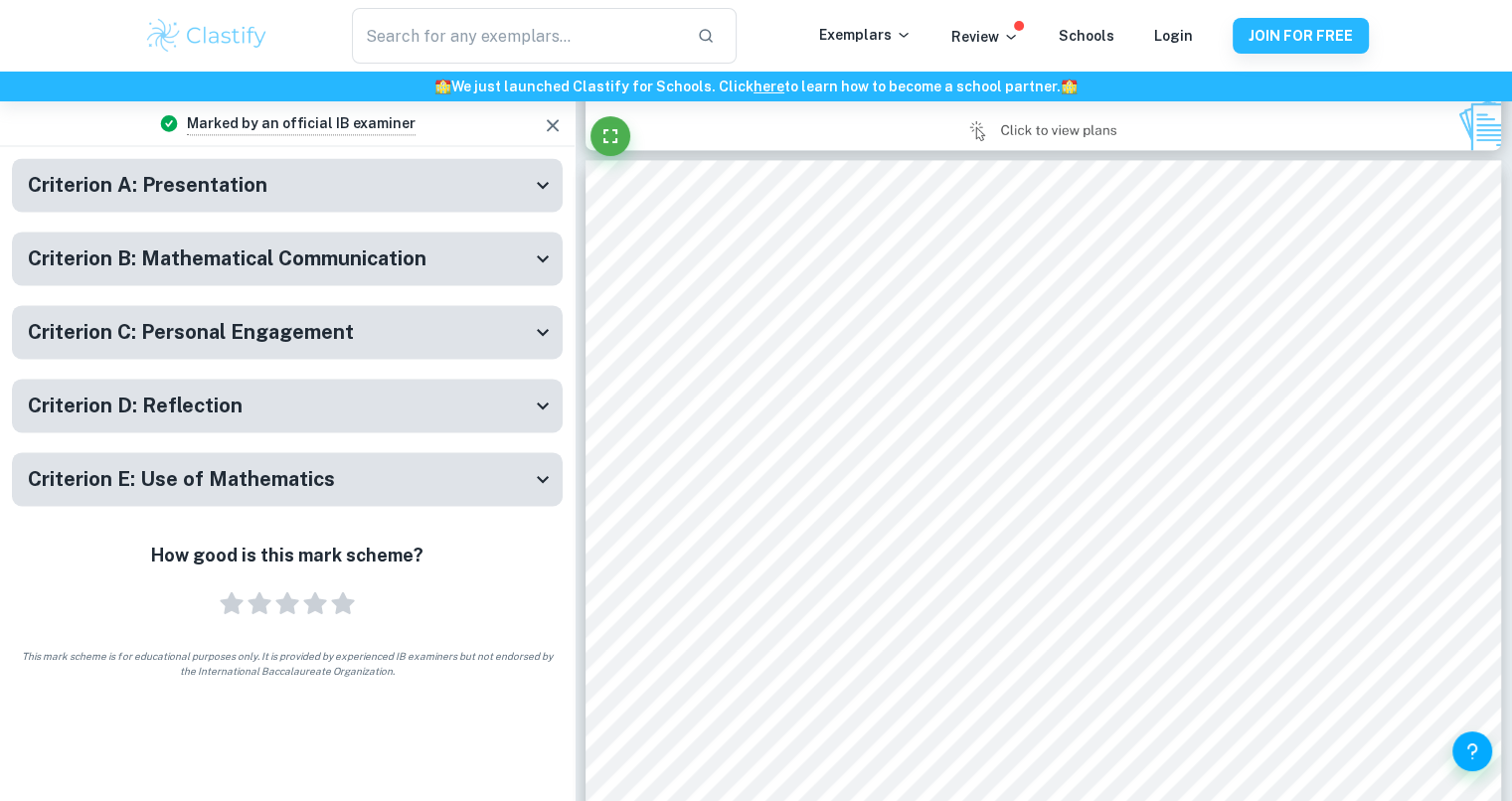 click on "Criterion C: Personal Engagement" at bounding box center (287, 332) 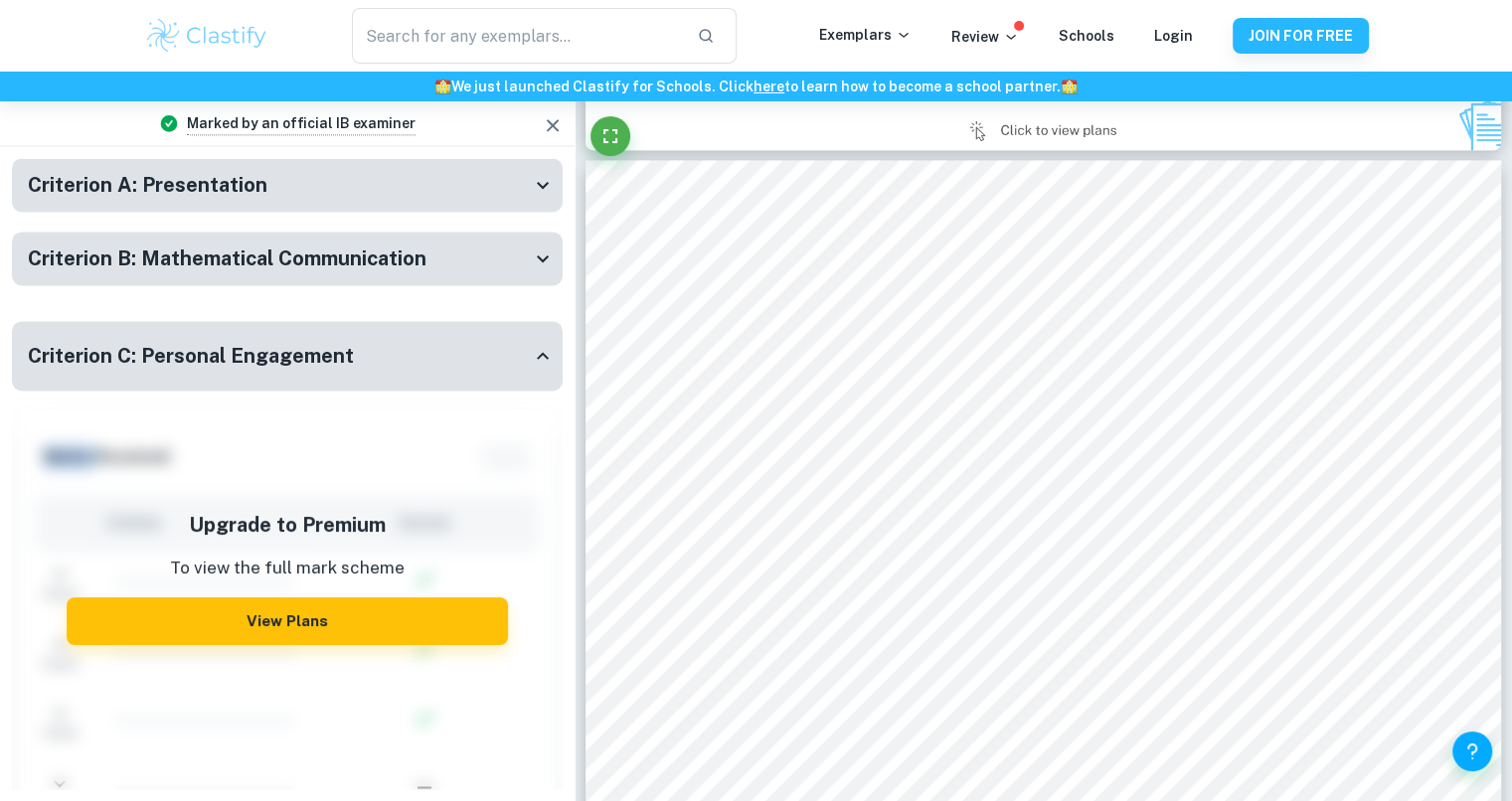 click on "Criterion A: Presentation Marks Received:  4   / 4 Criteria Correct Collapse   The work is divided into sections: introduction, body, and conclusion. Highlights ( 3 ):      Intro ... Analy ... Concl ... Collapse   The body of the work is further subdivided so that phases of the exploration are clearly indicated. Highlights ( 1 ):      Obser ... Collapse   The topic of the Internal assessment is stated clearly and explained in the introduction Why is it correct?   The student included the statement of the aim as well as the explanation of Benfrod's law formula ensuring that they covered the topic of the internal assessment well Highlights ( 3 ):      The a ... Benfo ... Benfo ... Collapse   The introduction includes a general description of the student's approach to the topic and what area of the math curriculum the exploration focuses on Why is it correct?   Highlights ( 1 ):      The t ... Collapse   Why is it correct?   Highlights ( 2 ):      The r ... Yet,  ... Expand   Expand   Collapse     Highlights ( 1" at bounding box center (287, 702) 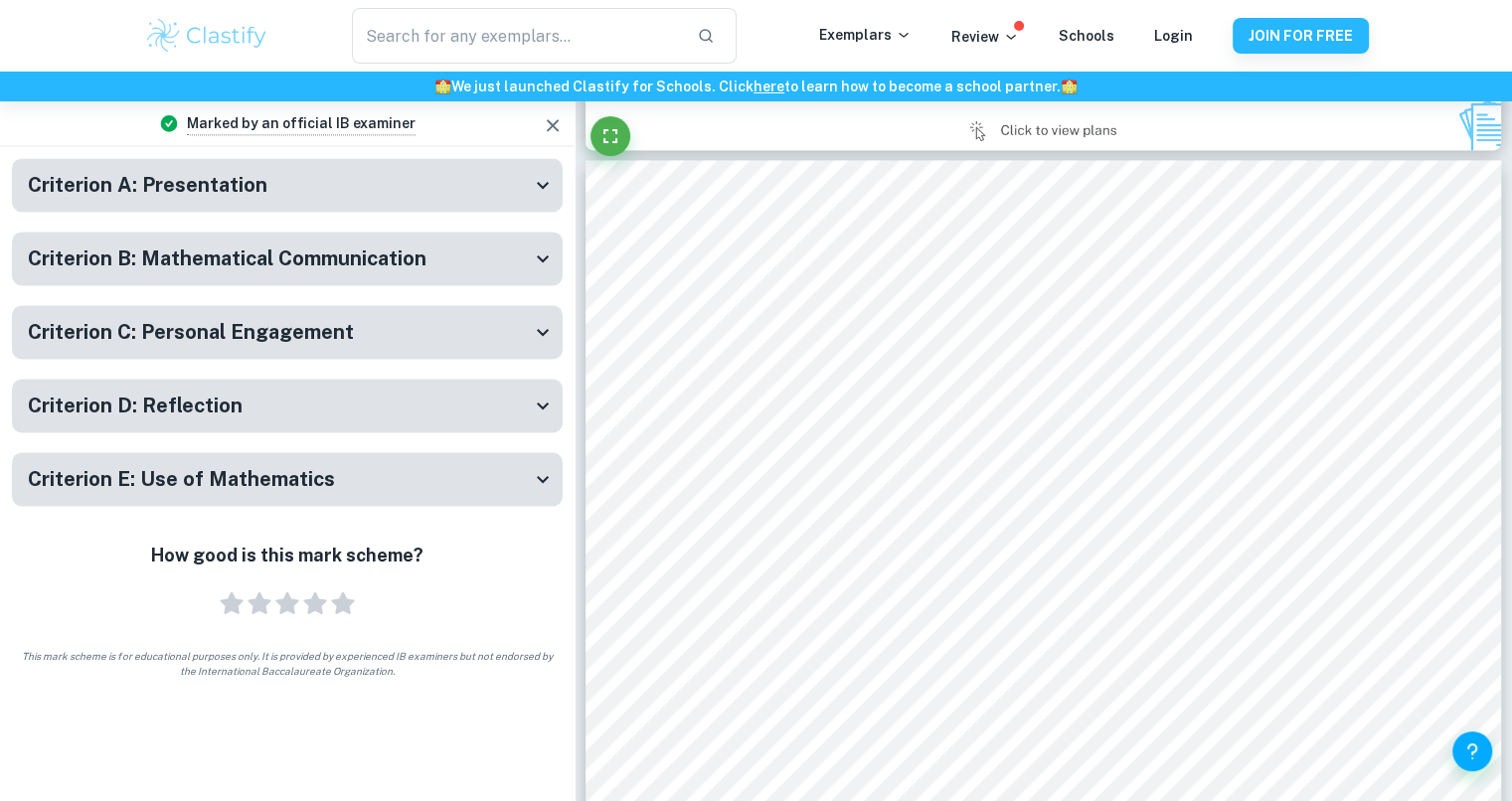 click on "Criterion D: Reflection" at bounding box center (279, 405) 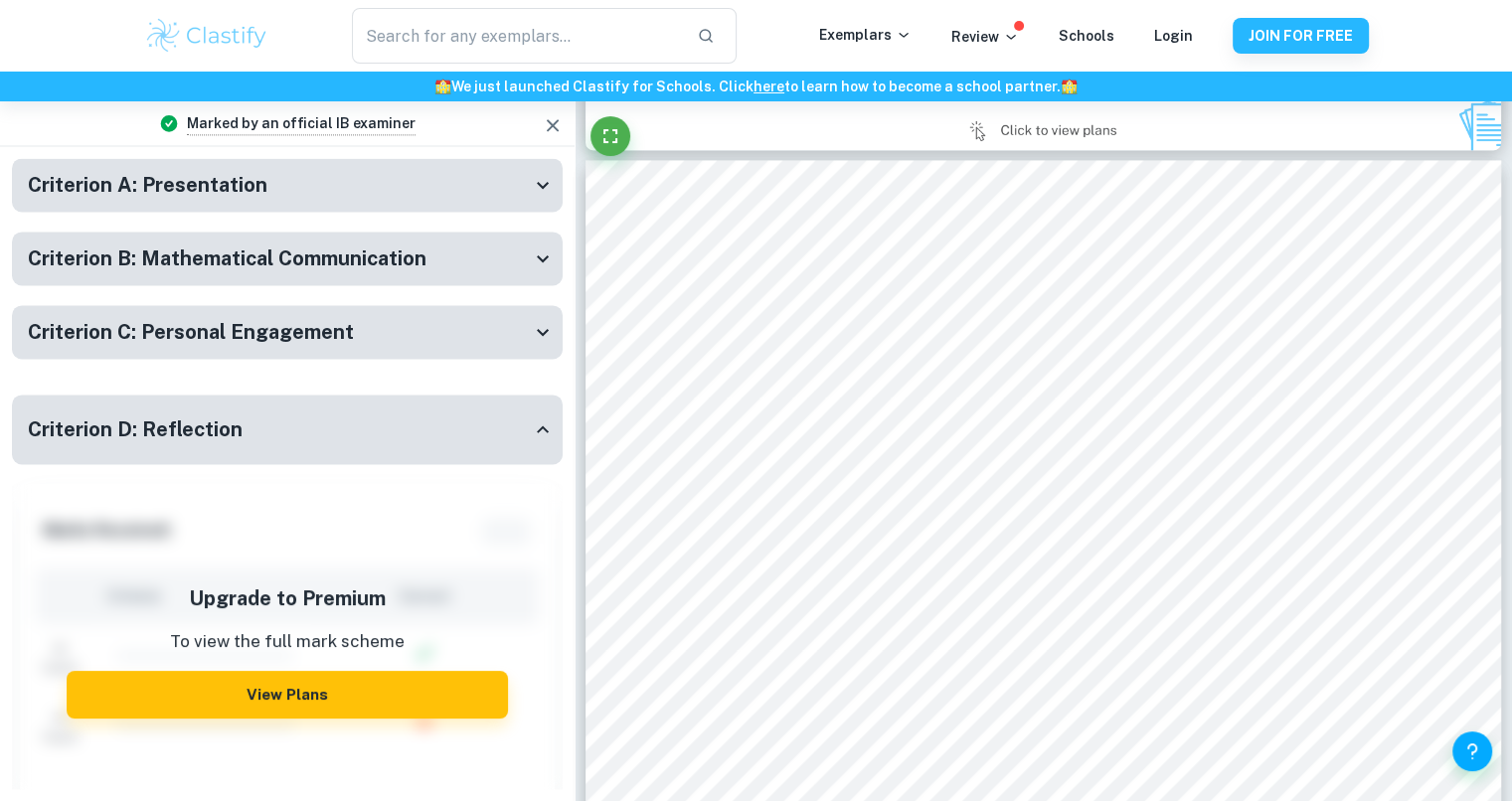 click on "Criterion D: Reflection" at bounding box center [287, 429] 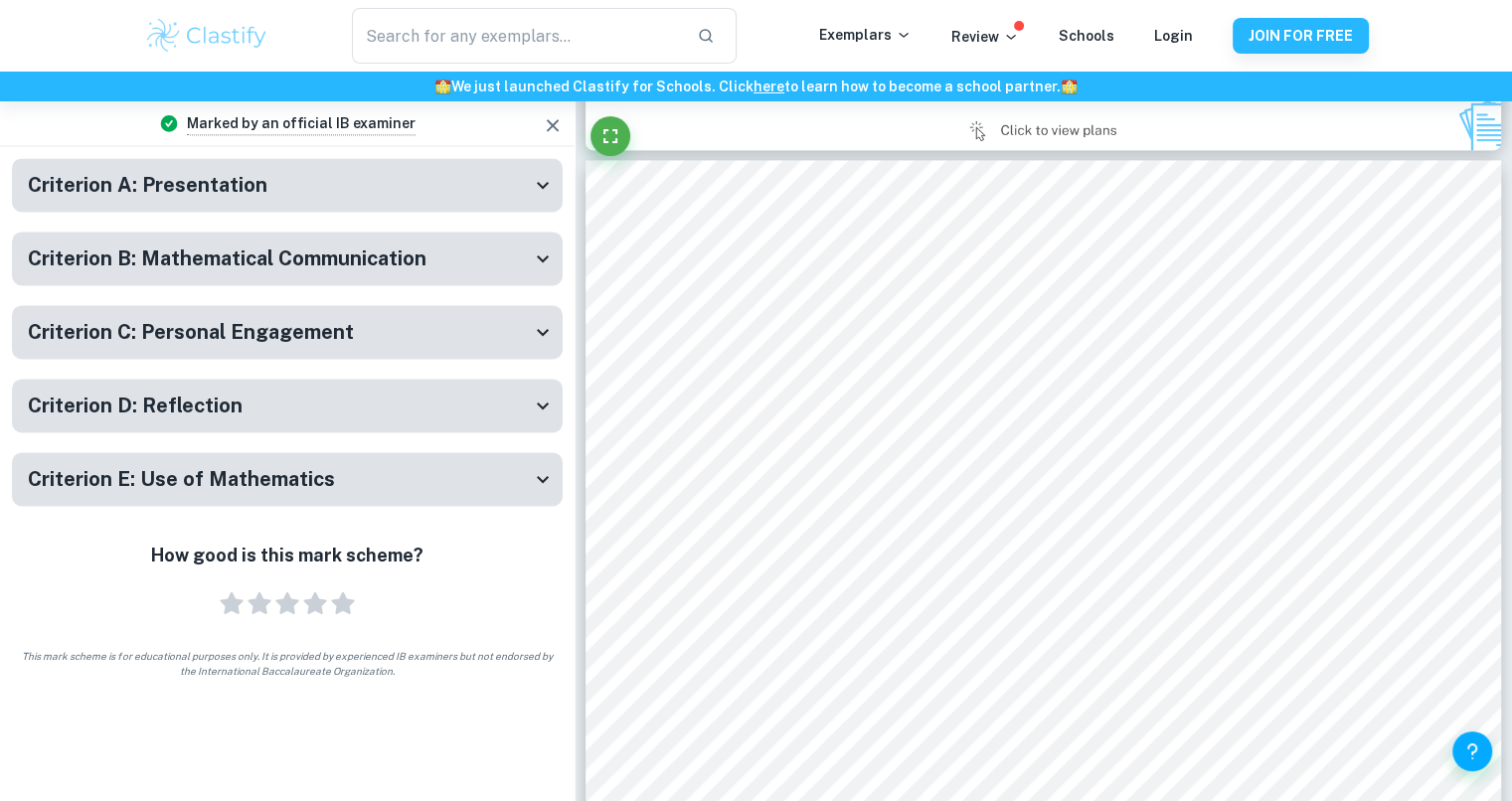 click on "Criterion E: Use of Mathematics" at bounding box center [287, 479] 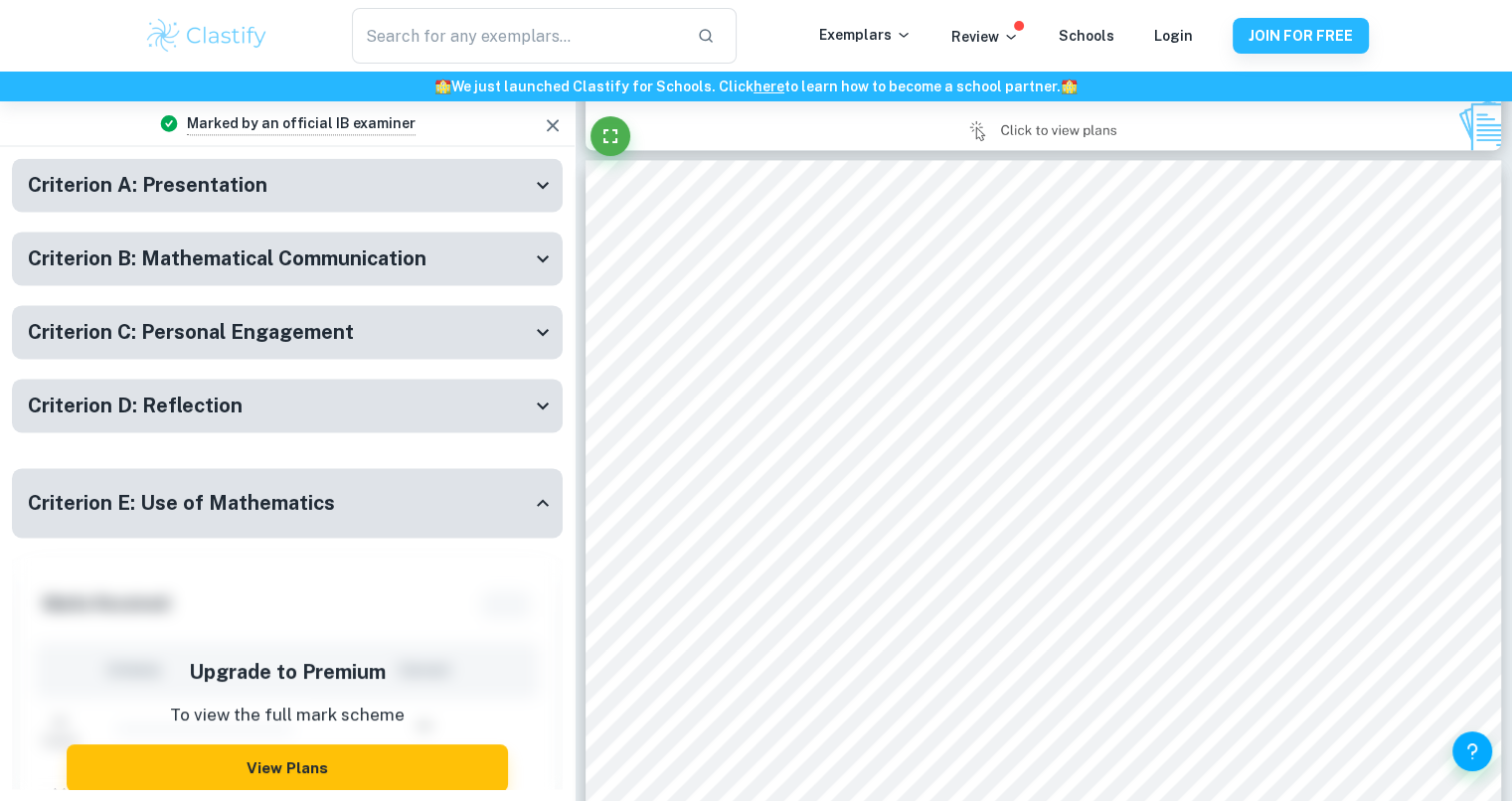 click on "Criterion E: Use of Mathematics" at bounding box center (287, 503) 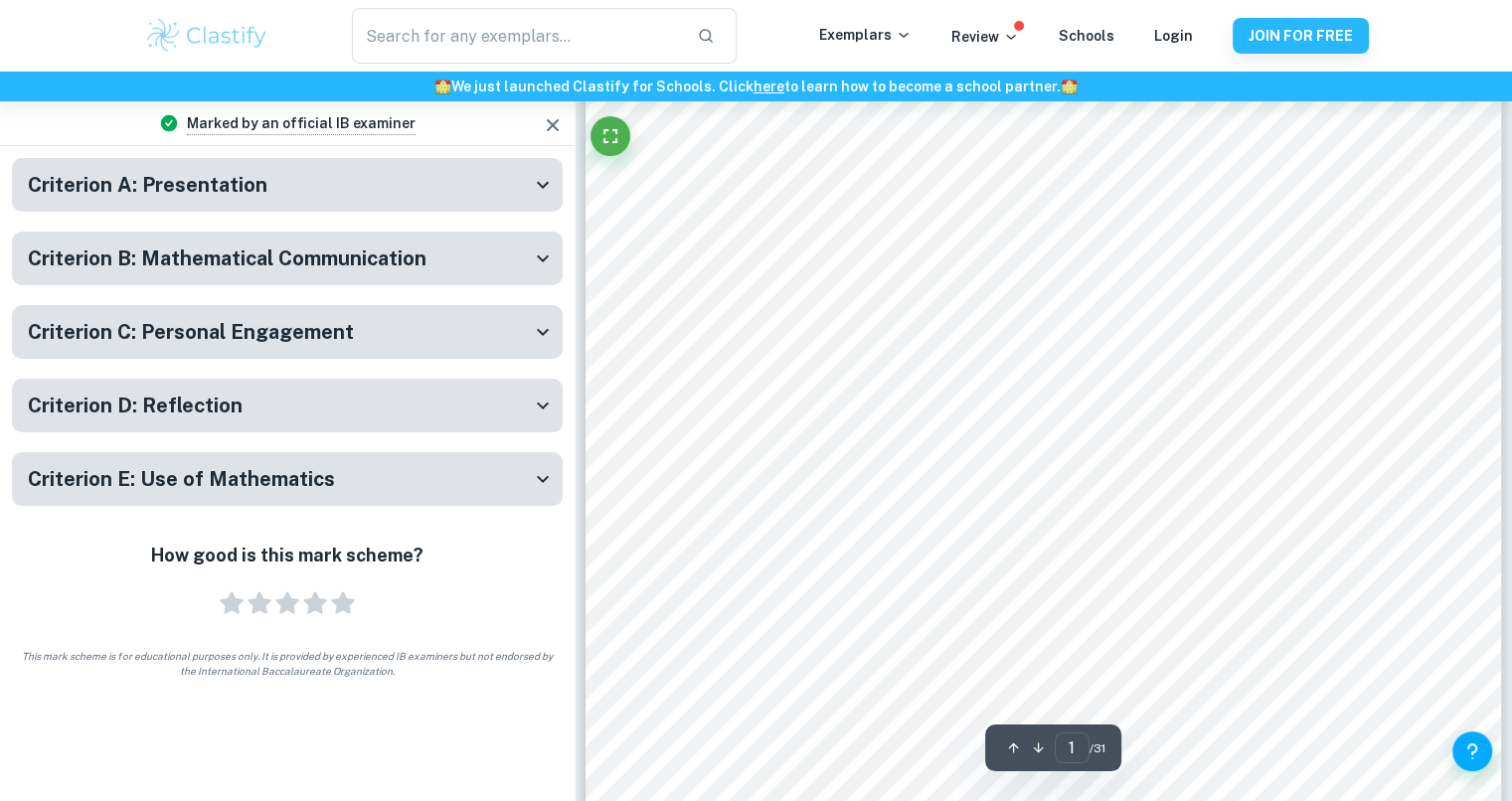 scroll, scrollTop: 99, scrollLeft: 0, axis: vertical 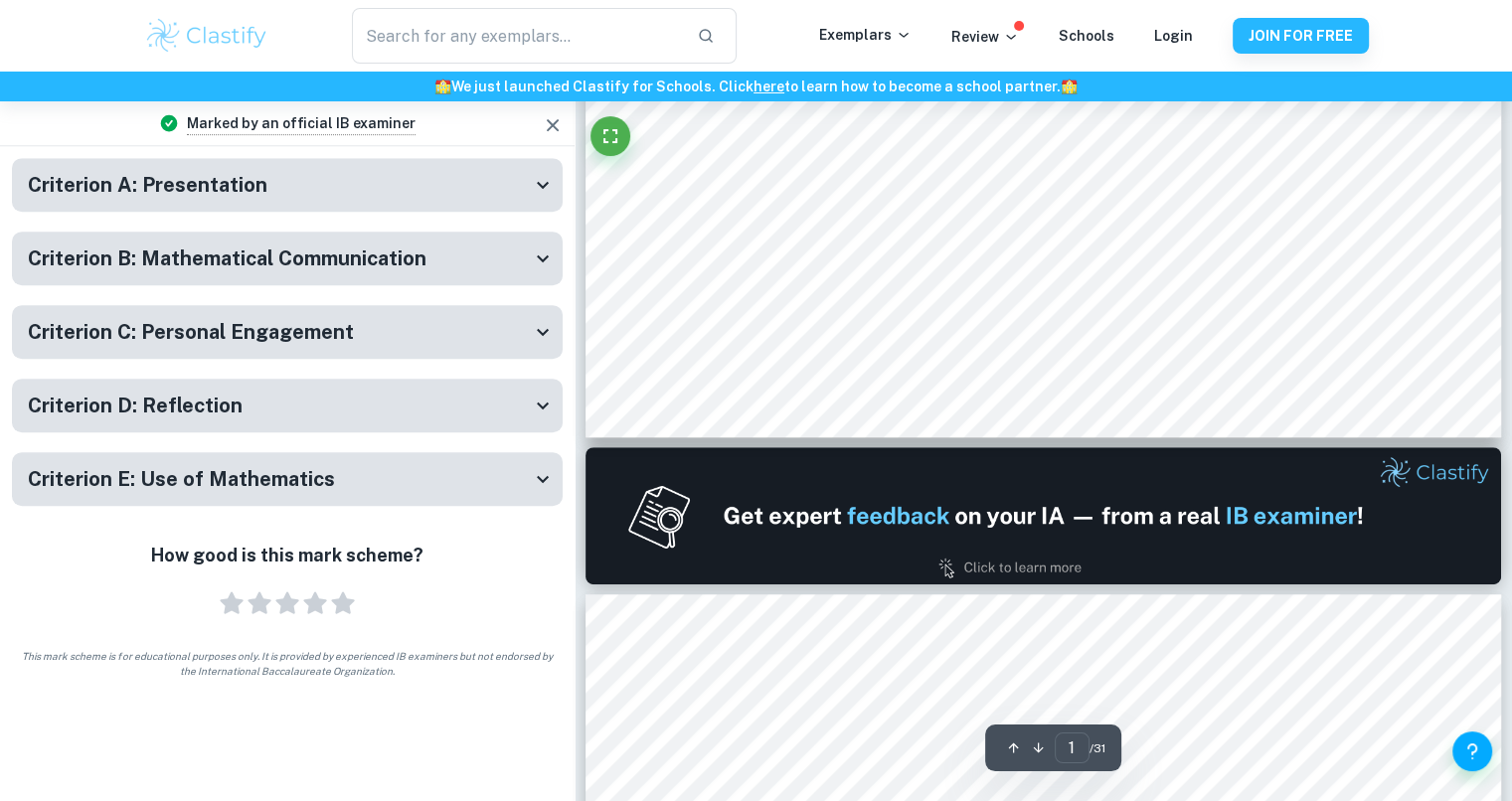 type on "2" 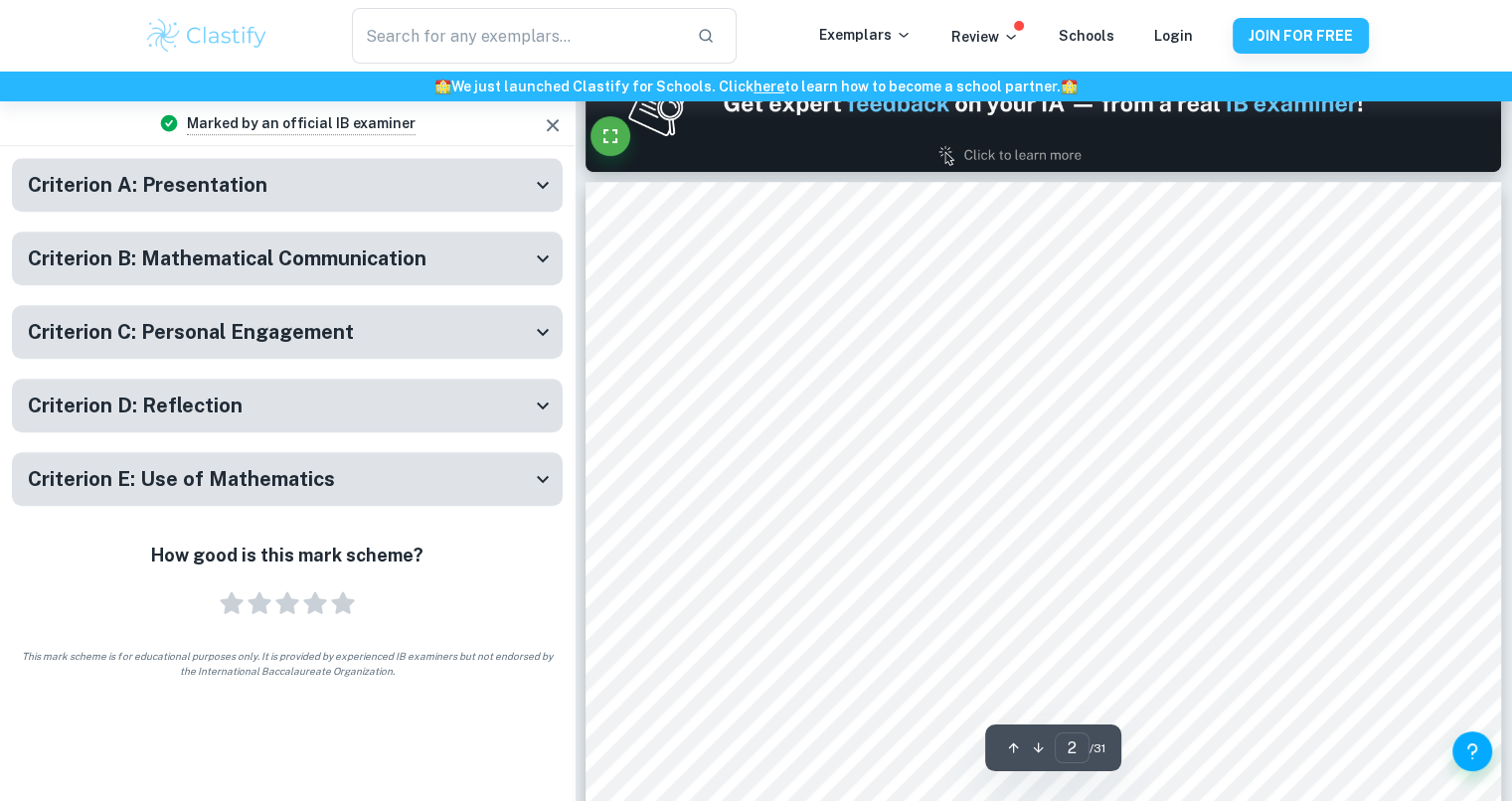 scroll, scrollTop: 1689, scrollLeft: 0, axis: vertical 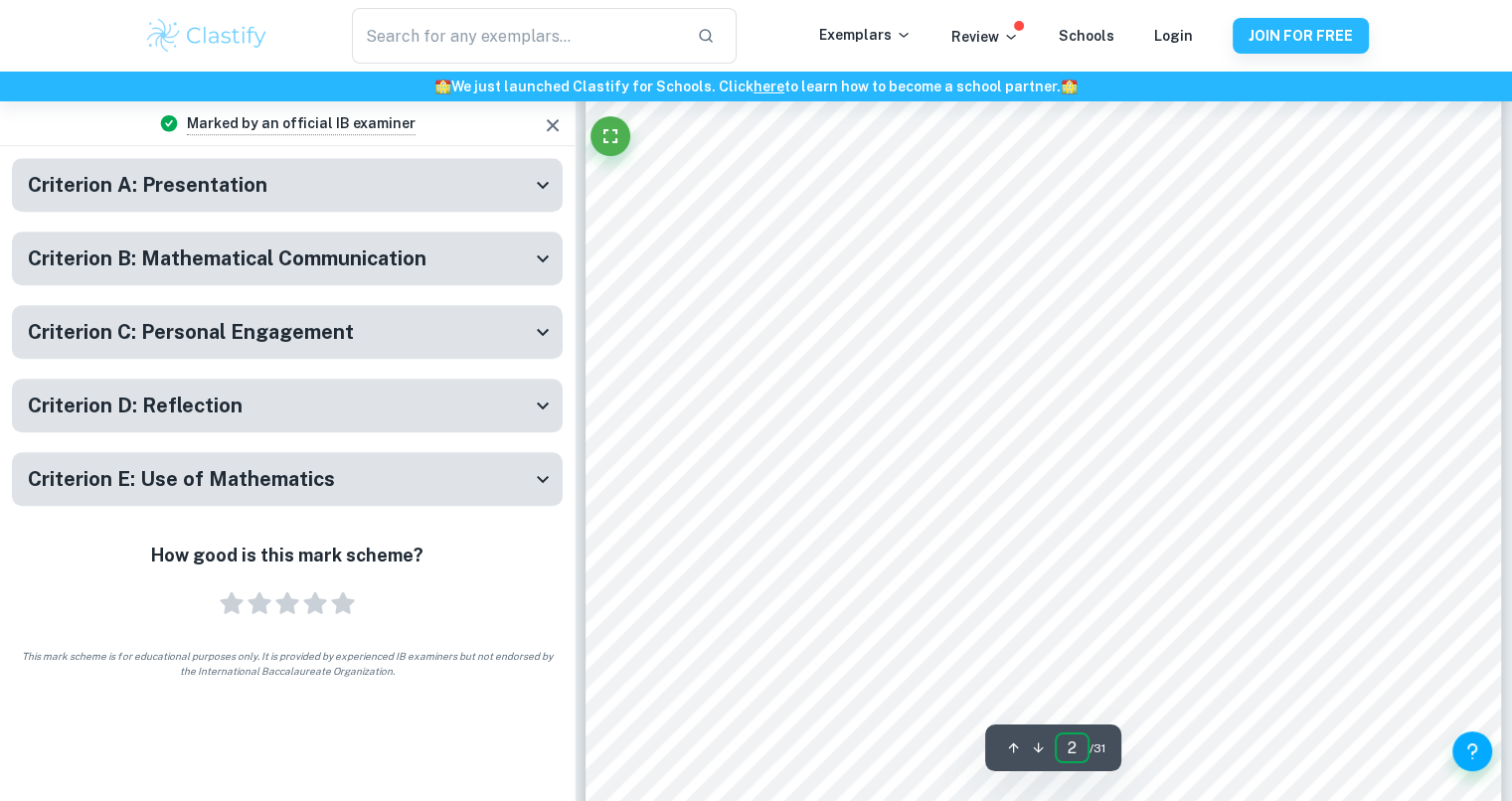 click on "2" at bounding box center (1072, 747) 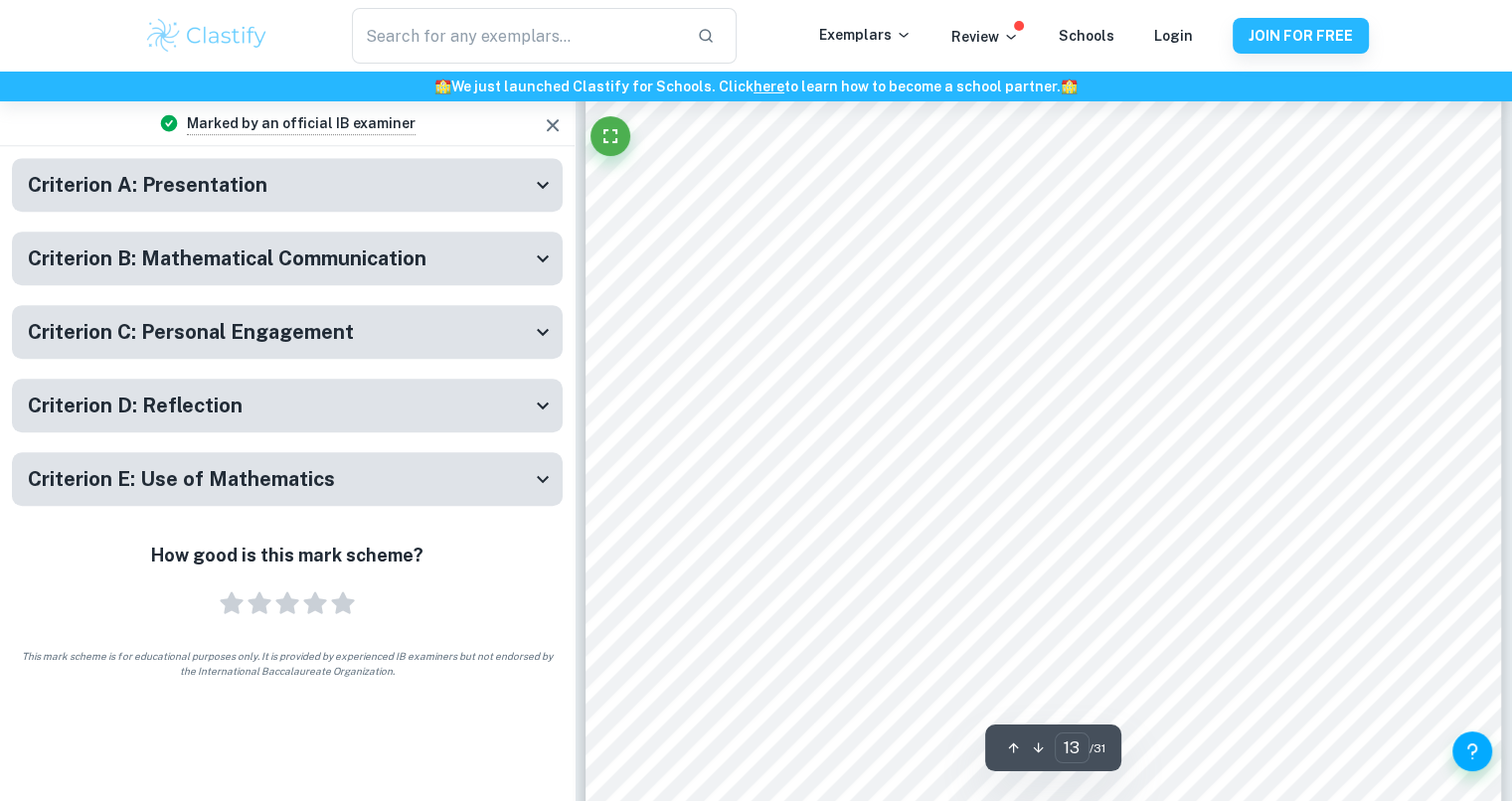scroll, scrollTop: 16229, scrollLeft: 0, axis: vertical 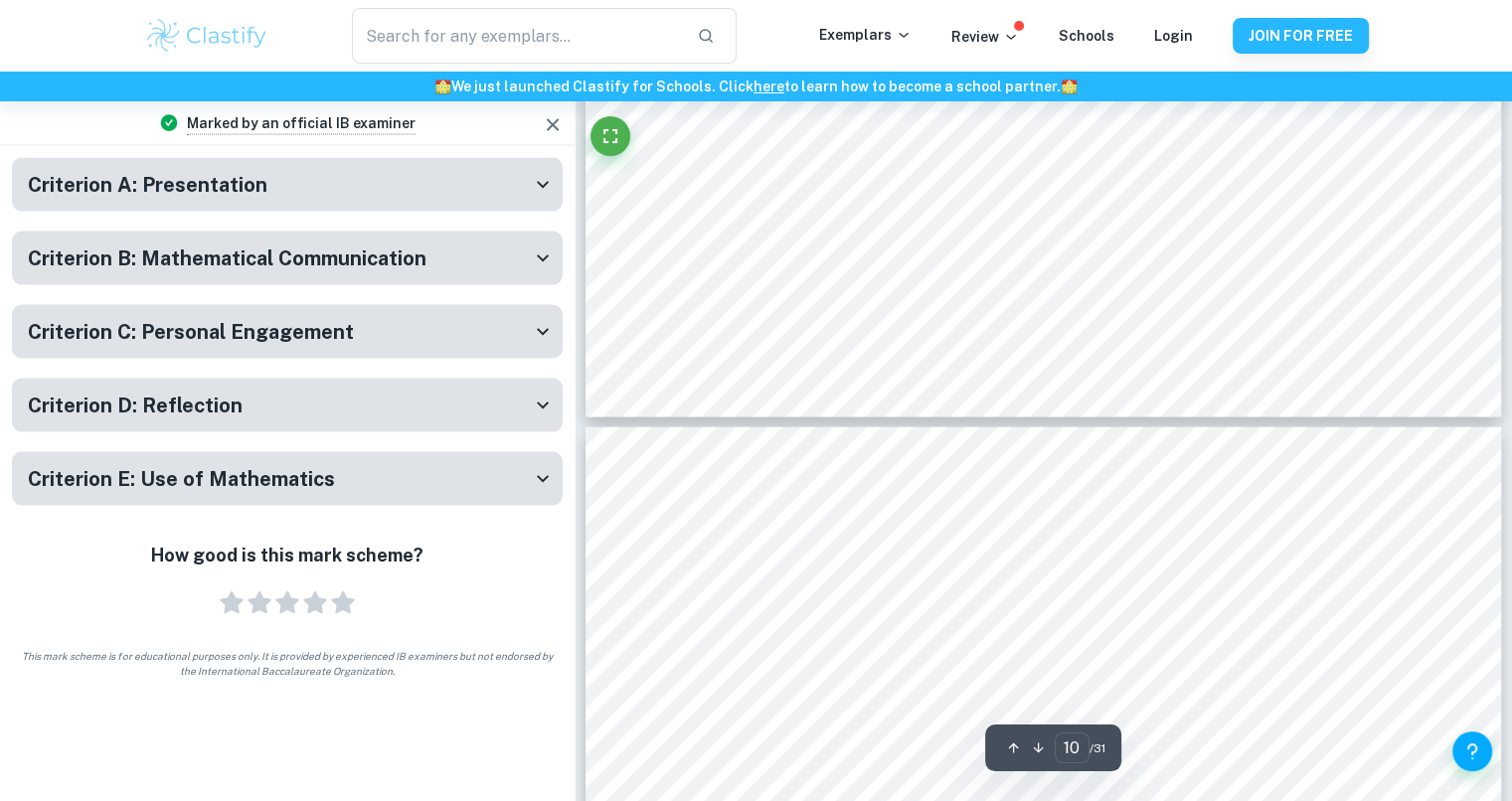 type on "9" 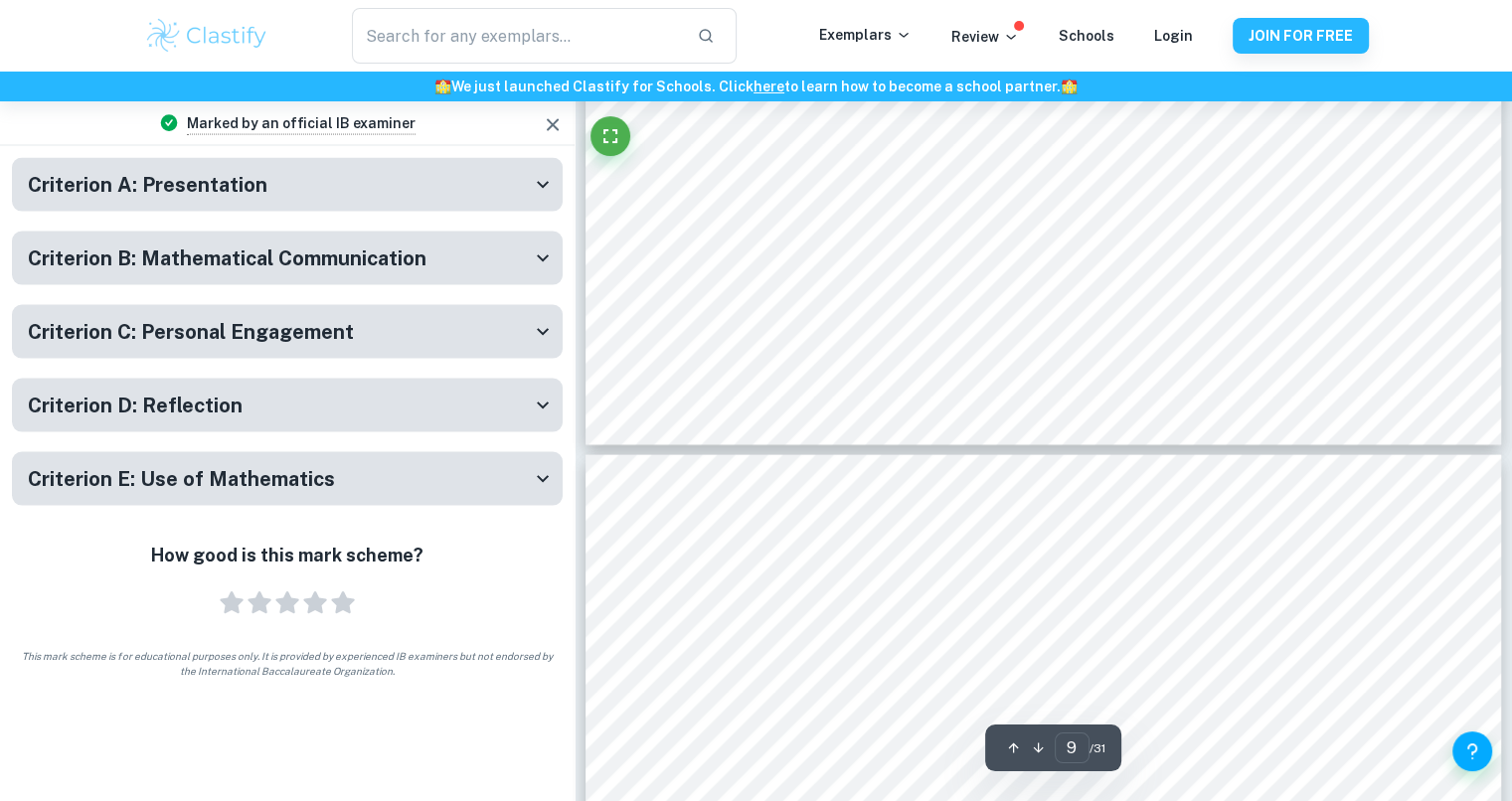 scroll, scrollTop: 11260, scrollLeft: 0, axis: vertical 